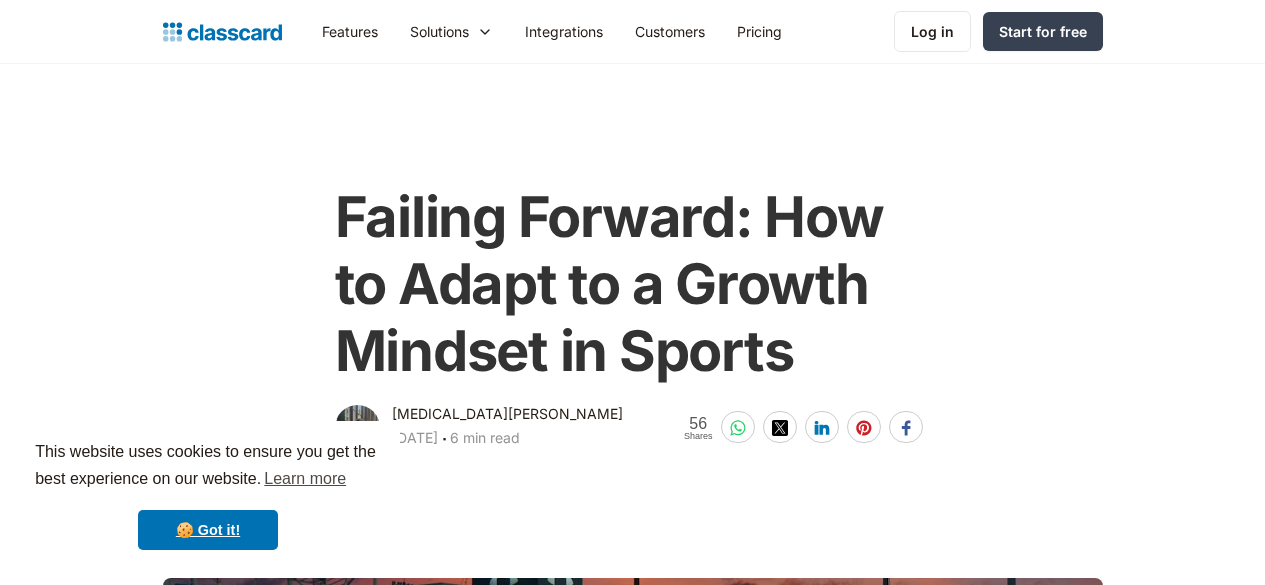 scroll, scrollTop: 0, scrollLeft: 0, axis: both 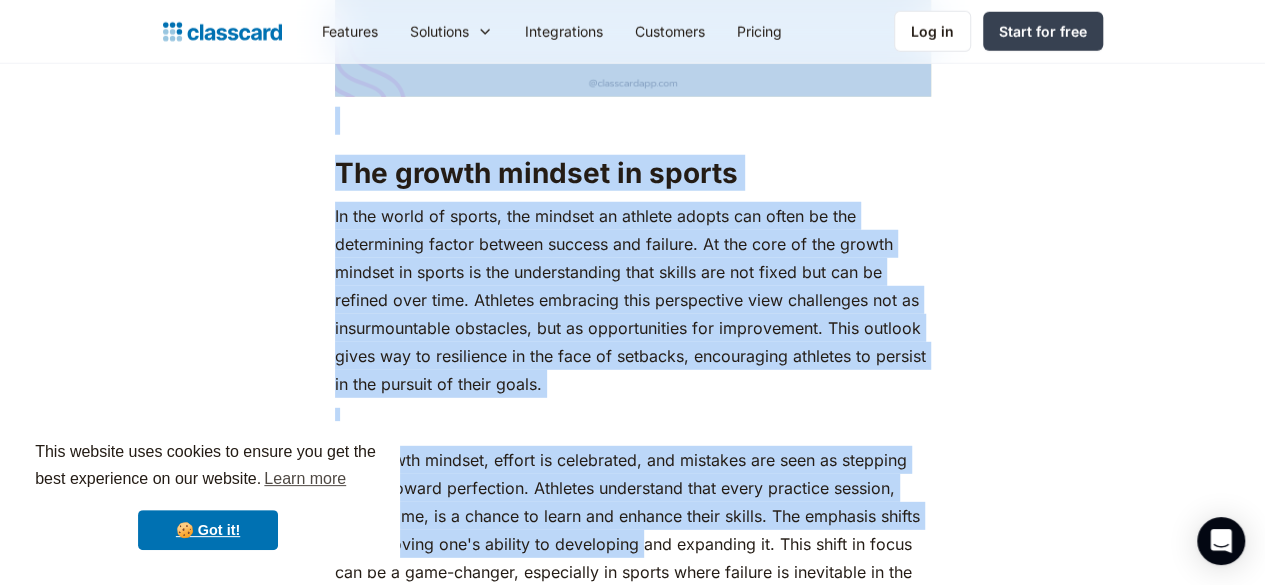 drag, startPoint x: 323, startPoint y: 182, endPoint x: 587, endPoint y: 537, distance: 442.40366 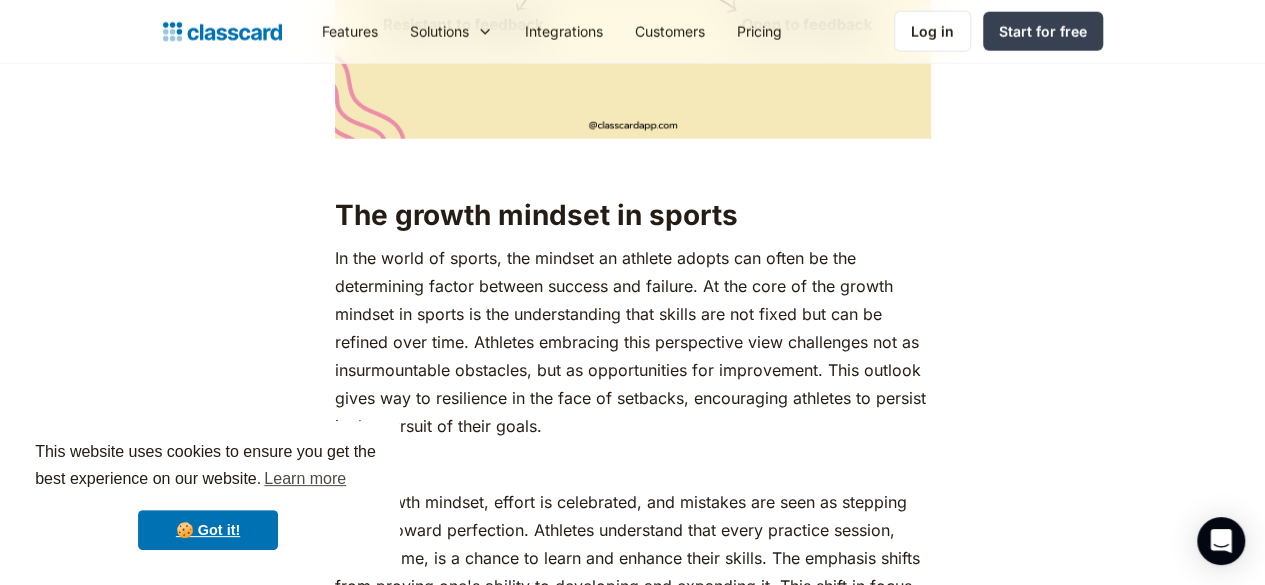 scroll, scrollTop: 2683, scrollLeft: 0, axis: vertical 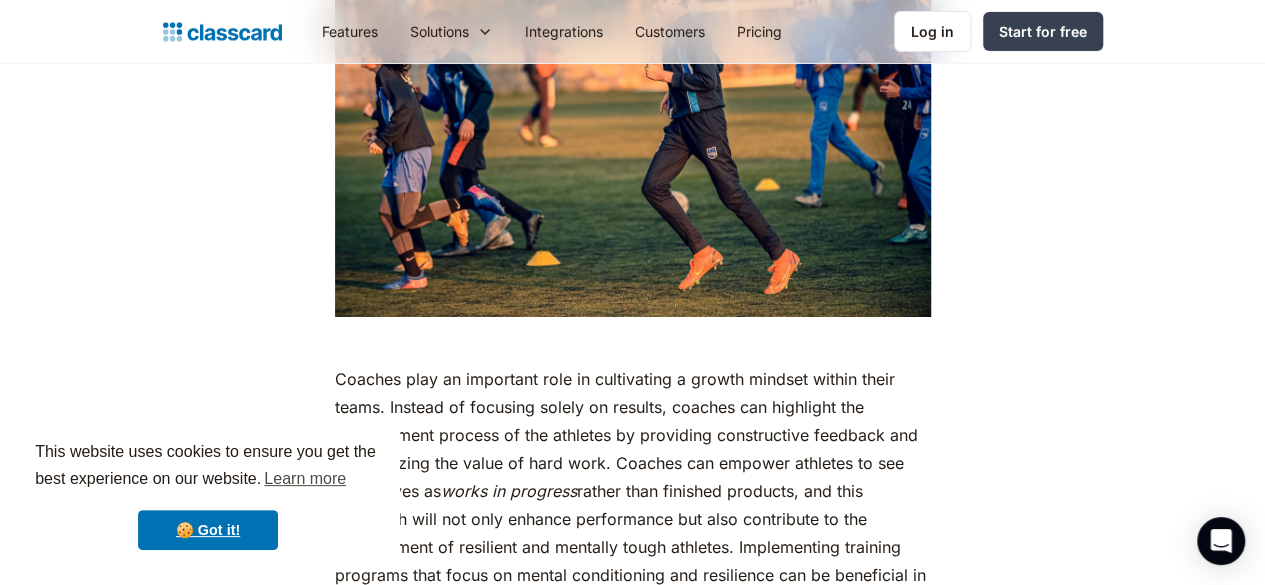 drag, startPoint x: 320, startPoint y: 181, endPoint x: 608, endPoint y: 227, distance: 291.65048 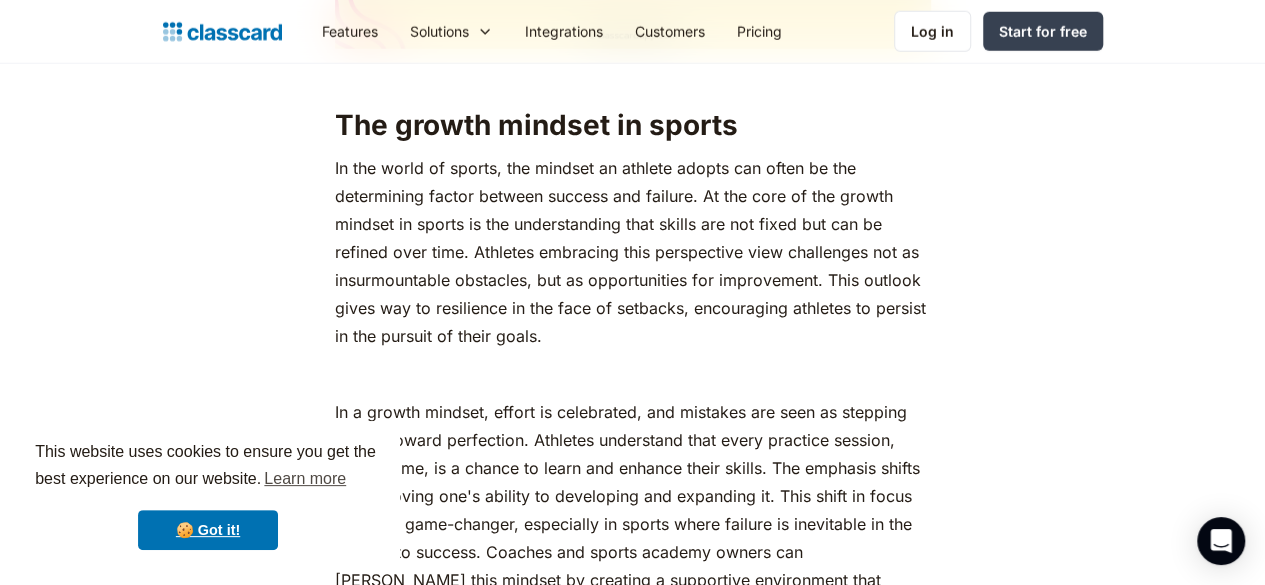 scroll, scrollTop: 2681, scrollLeft: 0, axis: vertical 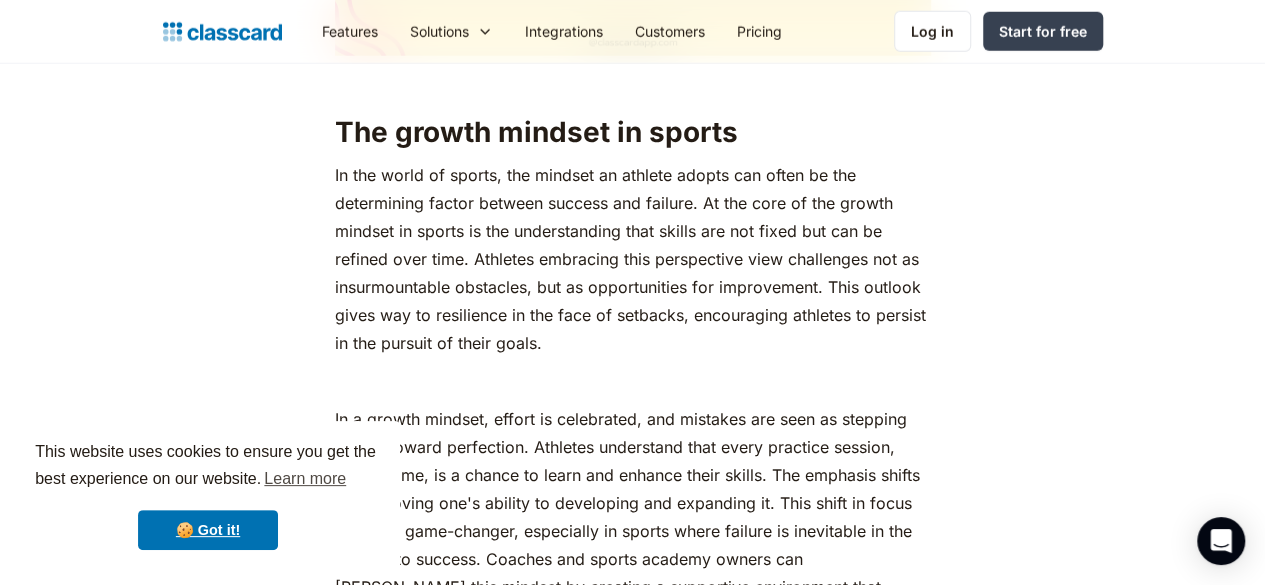 click on "In the world of sports, the concept of the growth mindset has emerged as a transformative philosophy. As proposed by psychologist [PERSON_NAME], the growth mindset is the belief that one's abilities and intelligence can be developed through  dedication ,  hard work , and  learning from failure . This mindset contrasts with the fixed mindset, which sees abilities as innate and unchangeable.  Imagine your young athletes approaching challenges not with dread, but with excitement for the opportunity to grow. This blog post will equip you with the tools to cultivate a growth mindset within your academy, empowering your students to reach their full potential. ‍ ‍ Fixed v/s growth mindset, what’s the difference? ‍ On the other hand, a growth mindset is the belief that our abilities and intelligence can be developed through  dedication  and  learning ‍ ‍ The growth mindset in sports ‍ ‍ ‍ works in progress ‍ ‍ Practical applications of the growth mindset in sports ‍ 1. Adapting to setbacks ‍" at bounding box center [633, -2372] 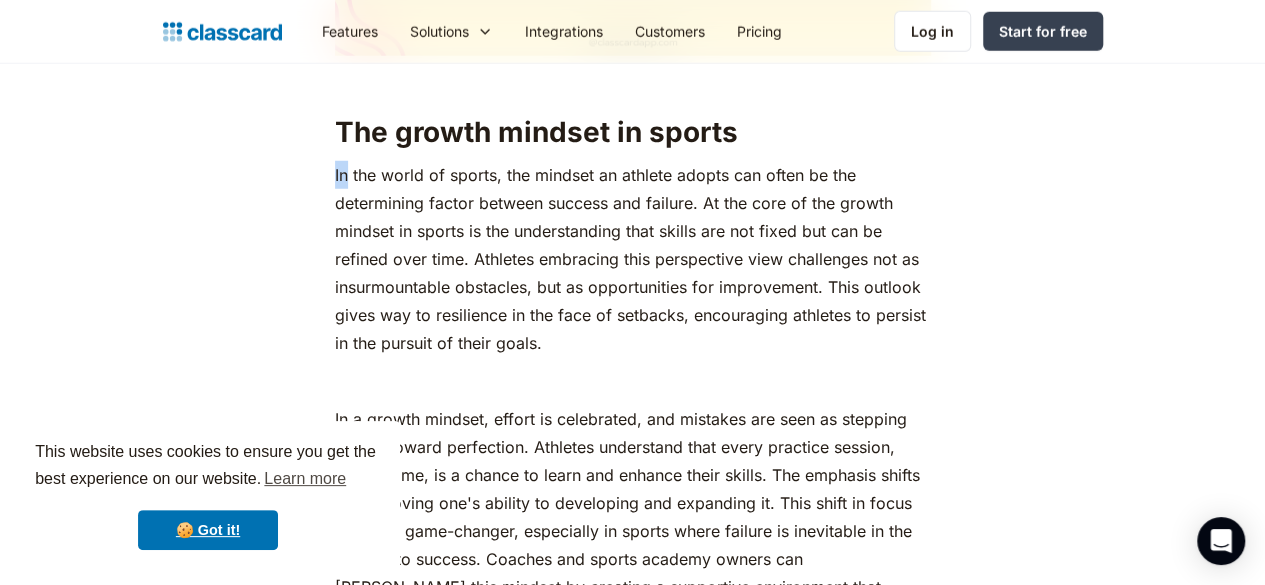 click on "In the world of sports, the concept of the growth mindset has emerged as a transformative philosophy. As proposed by psychologist [PERSON_NAME], the growth mindset is the belief that one's abilities and intelligence can be developed through  dedication ,  hard work , and  learning from failure . This mindset contrasts with the fixed mindset, which sees abilities as innate and unchangeable.  Imagine your young athletes approaching challenges not with dread, but with excitement for the opportunity to grow. This blog post will equip you with the tools to cultivate a growth mindset within your academy, empowering your students to reach their full potential. ‍ ‍ Fixed v/s growth mindset, what’s the difference? ‍ On the other hand, a growth mindset is the belief that our abilities and intelligence can be developed through  dedication  and  learning ‍ ‍ The growth mindset in sports ‍ ‍ ‍ works in progress ‍ ‍ Practical applications of the growth mindset in sports ‍ 1. Adapting to setbacks ‍" at bounding box center [633, -2372] 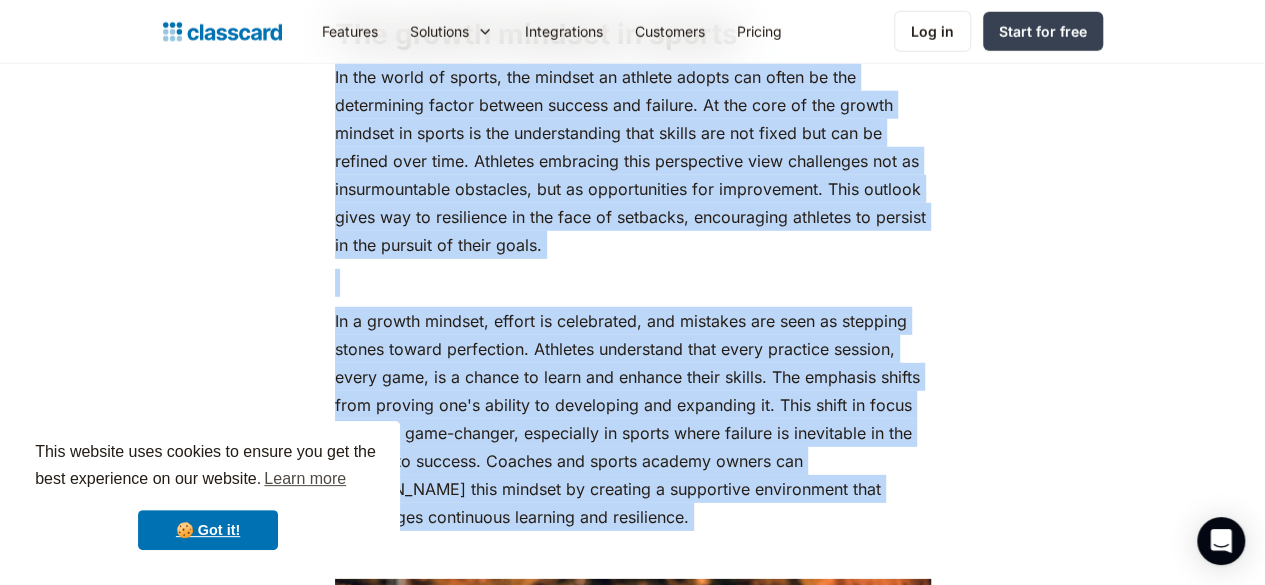 scroll, scrollTop: 2999, scrollLeft: 0, axis: vertical 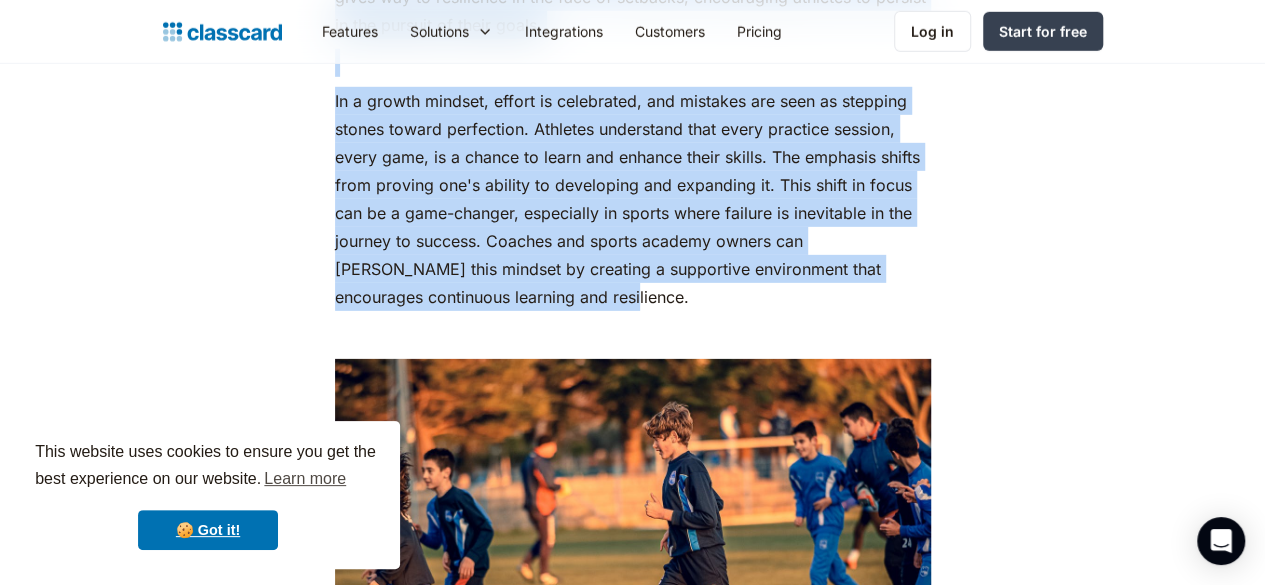drag, startPoint x: 320, startPoint y: 178, endPoint x: 416, endPoint y: 279, distance: 139.3449 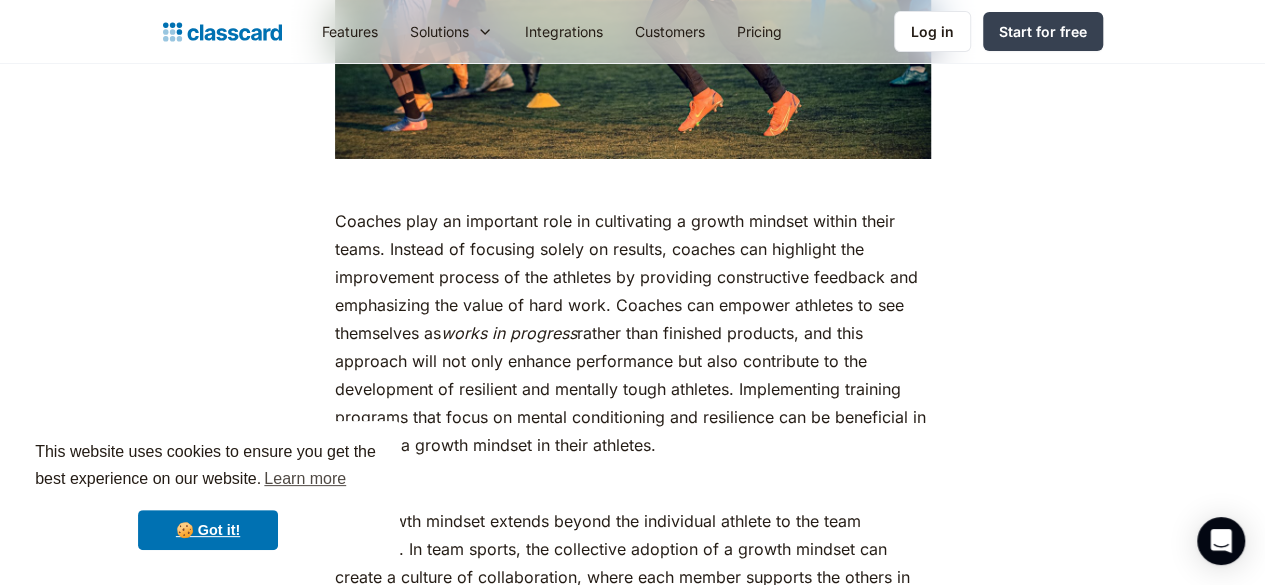scroll, scrollTop: 3680, scrollLeft: 0, axis: vertical 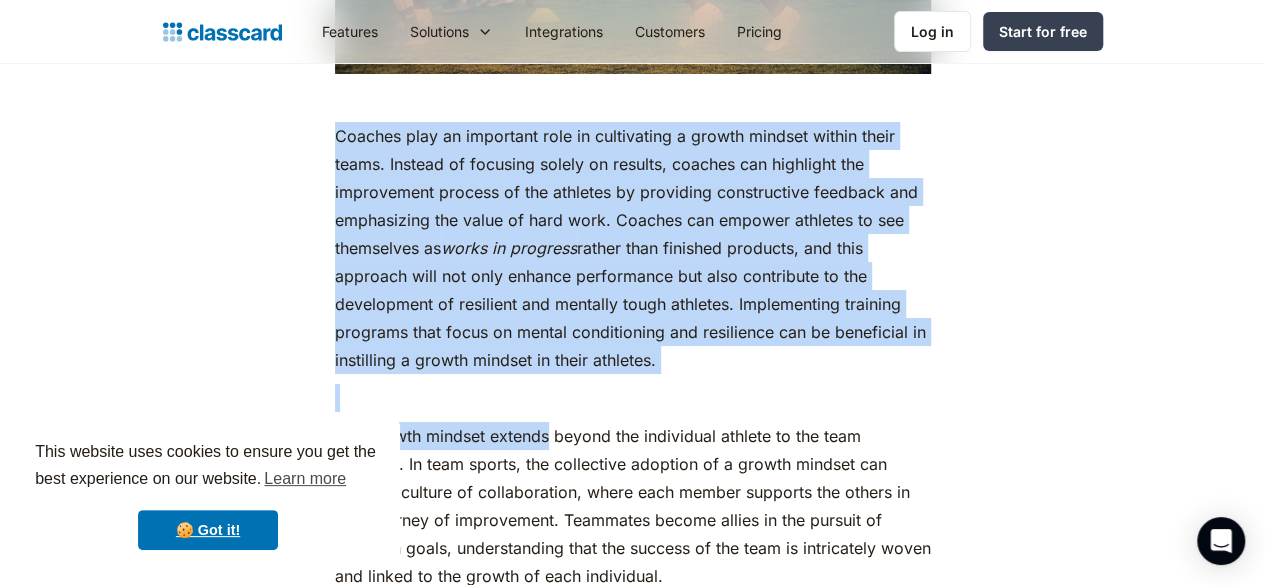 drag, startPoint x: 324, startPoint y: 129, endPoint x: 536, endPoint y: 397, distance: 341.71332 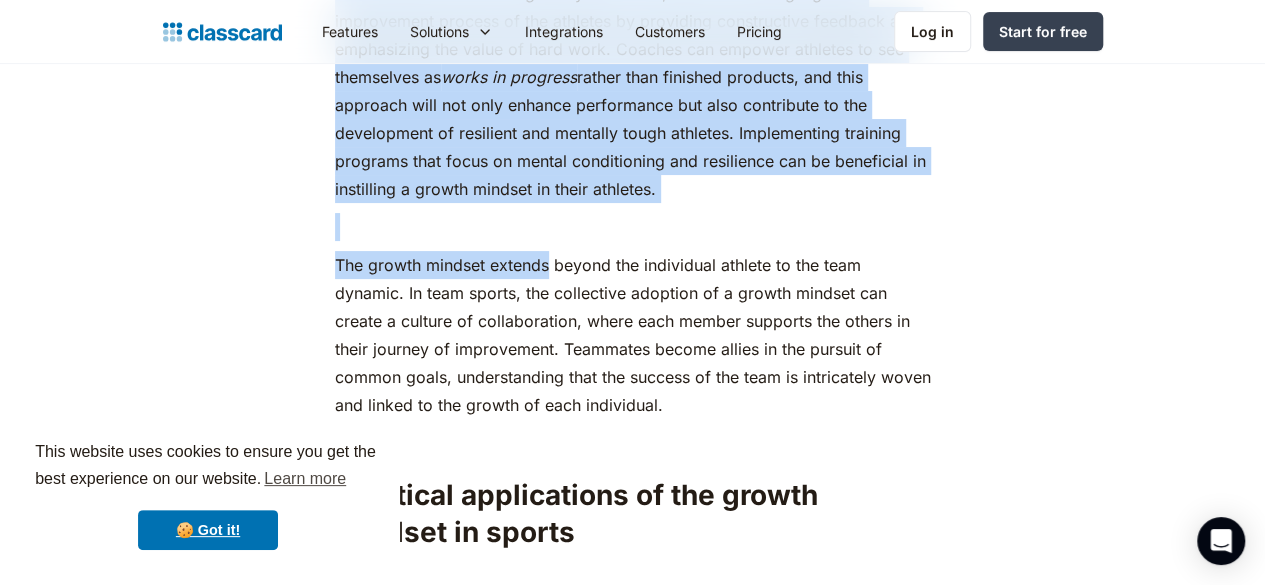 scroll, scrollTop: 3910, scrollLeft: 0, axis: vertical 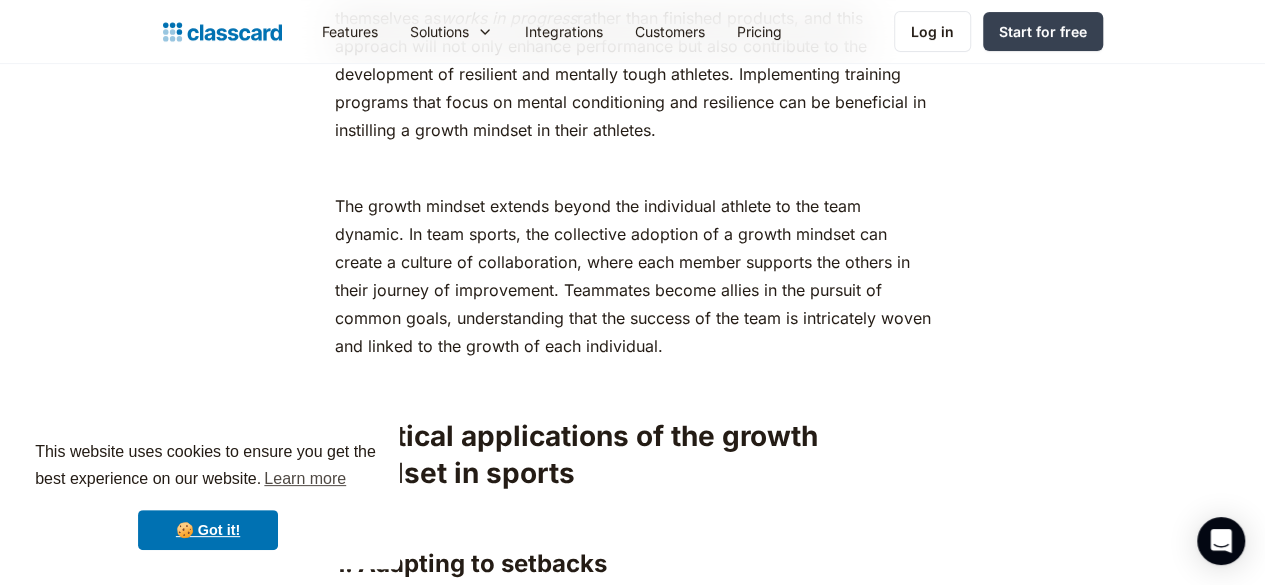click on "The growth mindset extends beyond the individual athlete to the team dynamic. In team sports, the collective adoption of a growth mindset can create a culture of collaboration, where each member supports the others in their journey of improvement. Teammates become allies in the pursuit of common goals, understanding that the success of the team is intricately woven and linked to the growth of each individual." at bounding box center (633, 276) 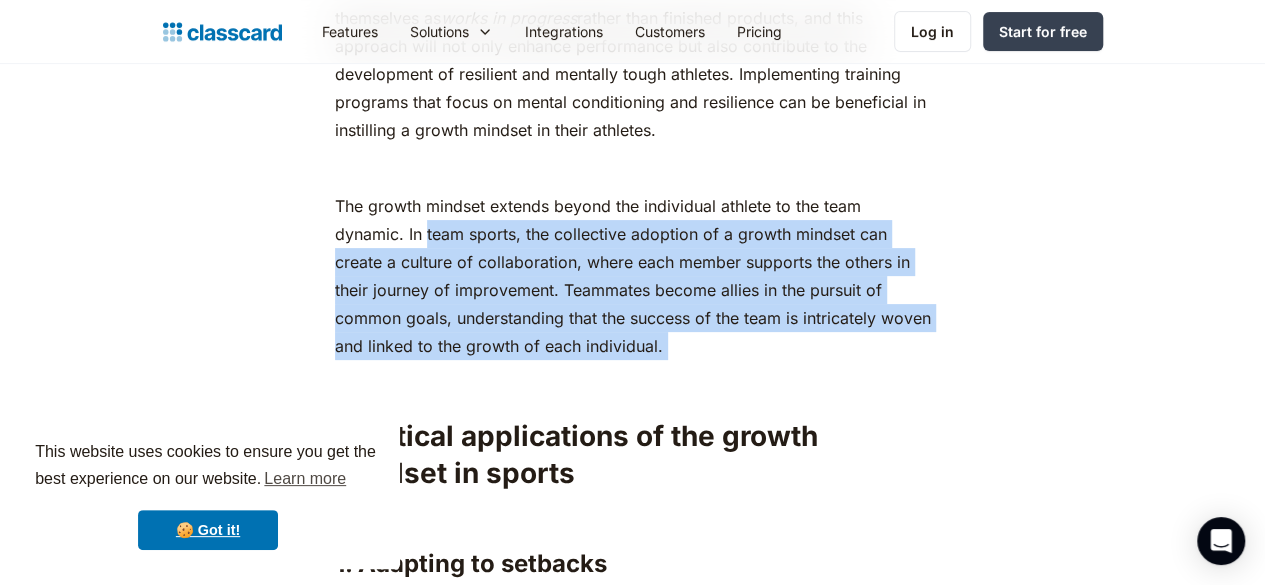 drag, startPoint x: 528, startPoint y: 327, endPoint x: 308, endPoint y: 197, distance: 255.53865 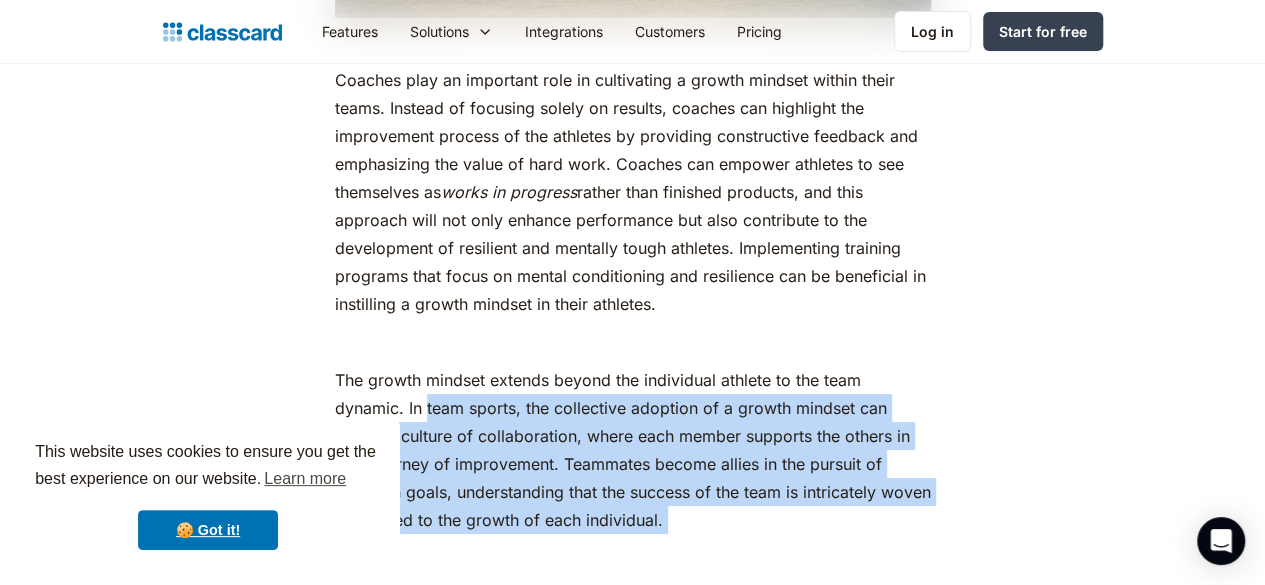 scroll, scrollTop: 3714, scrollLeft: 0, axis: vertical 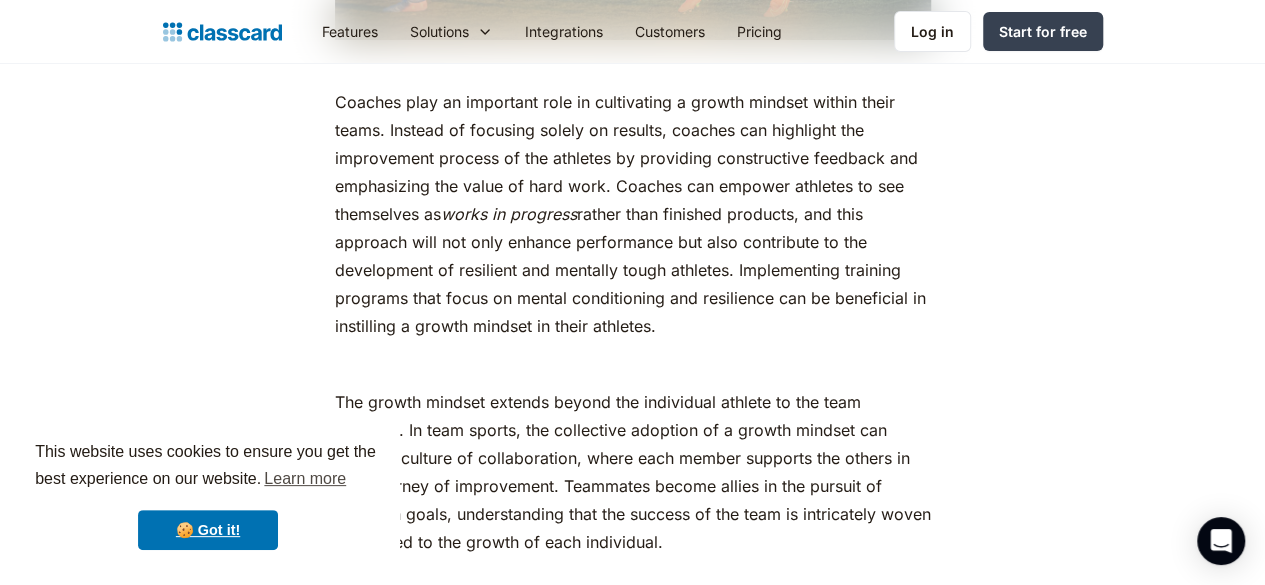 click on "In the world of sports, the concept of the growth mindset has emerged as a transformative philosophy. As proposed by psychologist [PERSON_NAME], the growth mindset is the belief that one's abilities and intelligence can be developed through  dedication ,  hard work , and  learning from failure . This mindset contrasts with the fixed mindset, which sees abilities as innate and unchangeable.  Imagine your young athletes approaching challenges not with dread, but with excitement for the opportunity to grow. This blog post will equip you with the tools to cultivate a growth mindset within your academy, empowering your students to reach their full potential. ‍ ‍ Fixed v/s growth mindset, what’s the difference? ‍ On the other hand, a growth mindset is the belief that our abilities and intelligence can be developed through  dedication  and  learning ‍ ‍ The growth mindset in sports ‍ ‍ ‍ works in progress ‍ ‍ Practical applications of the growth mindset in sports ‍ 1. Adapting to setbacks ‍" at bounding box center (633, -3405) 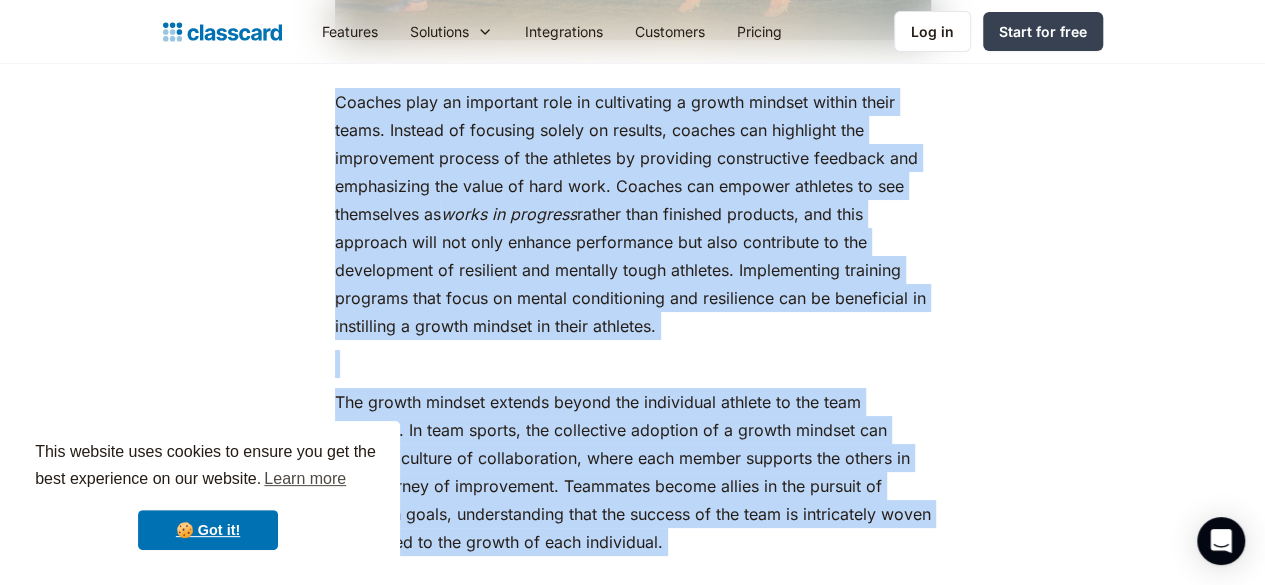 drag, startPoint x: 300, startPoint y: 97, endPoint x: 529, endPoint y: 549, distance: 506.7001 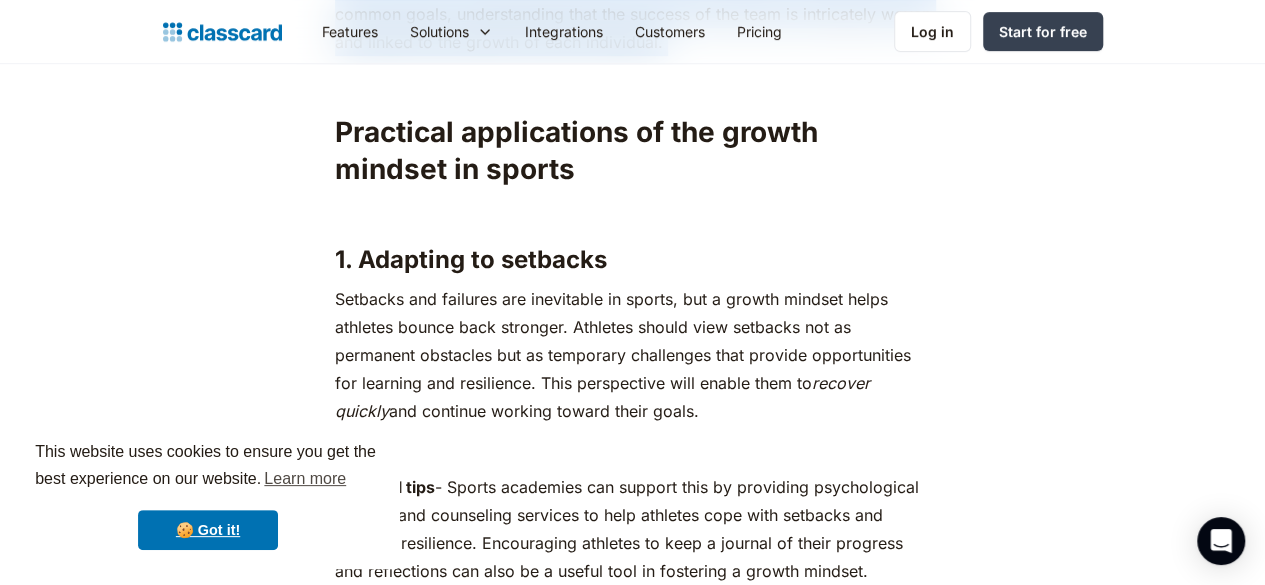 scroll, scrollTop: 4216, scrollLeft: 0, axis: vertical 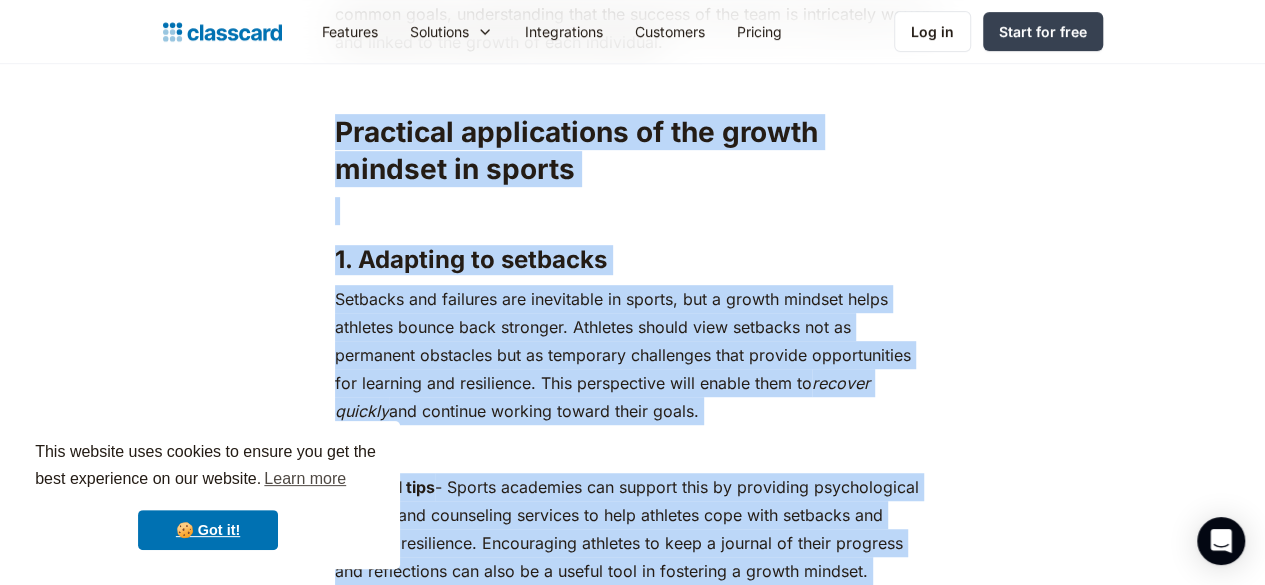 drag, startPoint x: 327, startPoint y: 104, endPoint x: 780, endPoint y: 587, distance: 662.19183 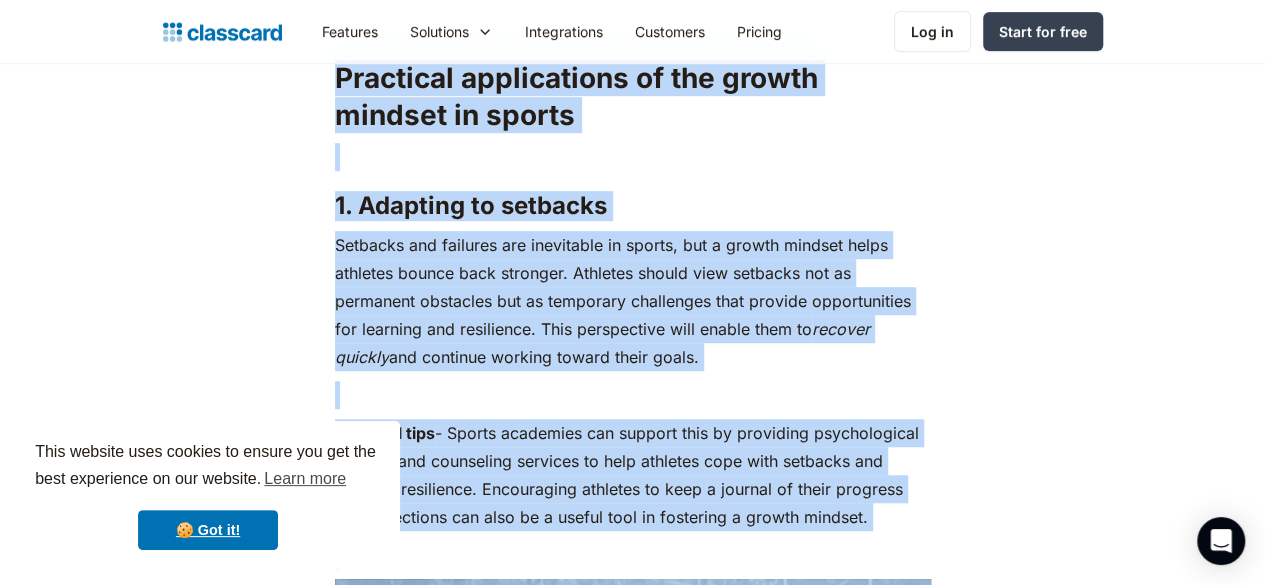 click on "Practical tips  - Sports academies can support this by providing psychological support and counseling services to help athletes cope with setbacks and develop resilience. Encouraging athletes to keep a journal of their progress and reflections can also be a useful tool in fostering a growth mindset." at bounding box center [633, 475] 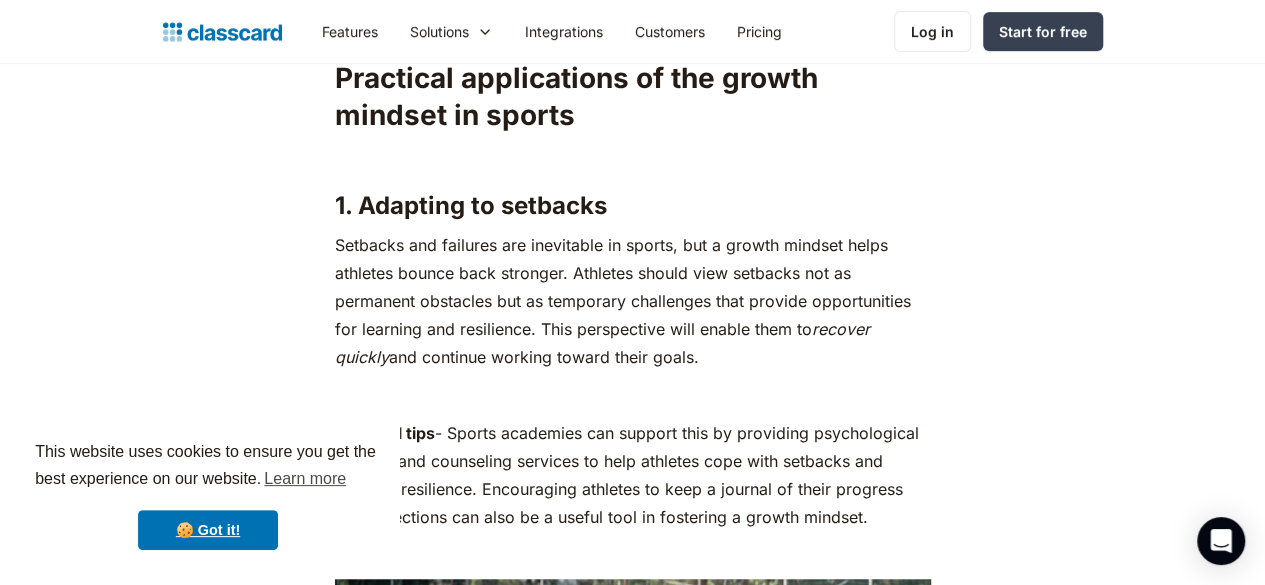 drag, startPoint x: 742, startPoint y: 490, endPoint x: 408, endPoint y: 151, distance: 475.896 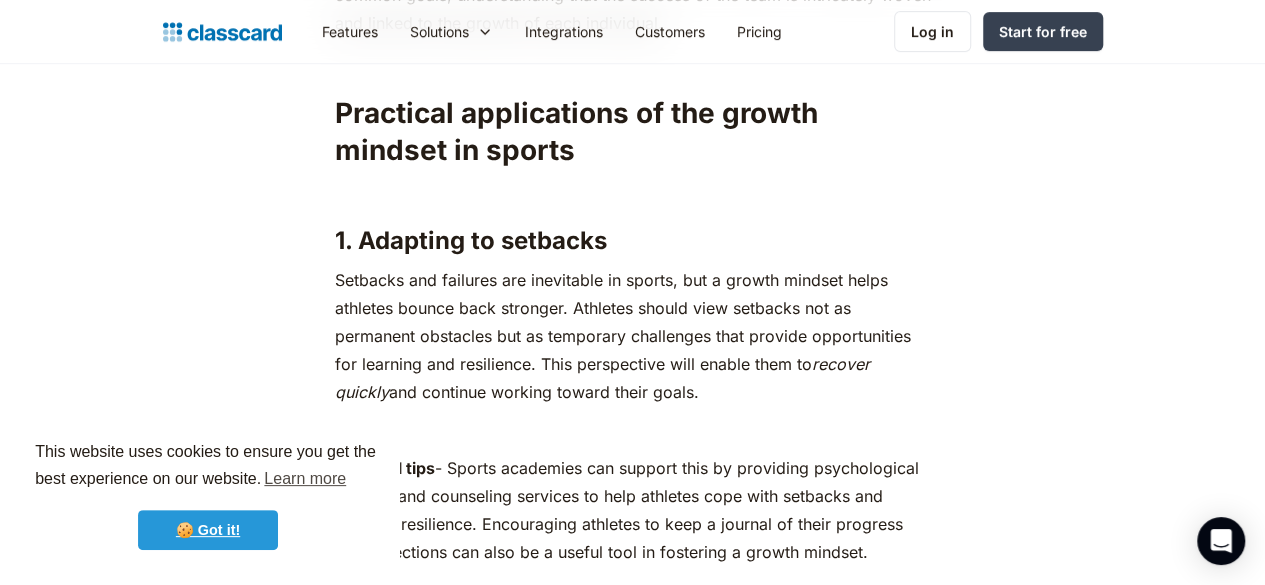 click on "🍪 Got it!" at bounding box center [208, 530] 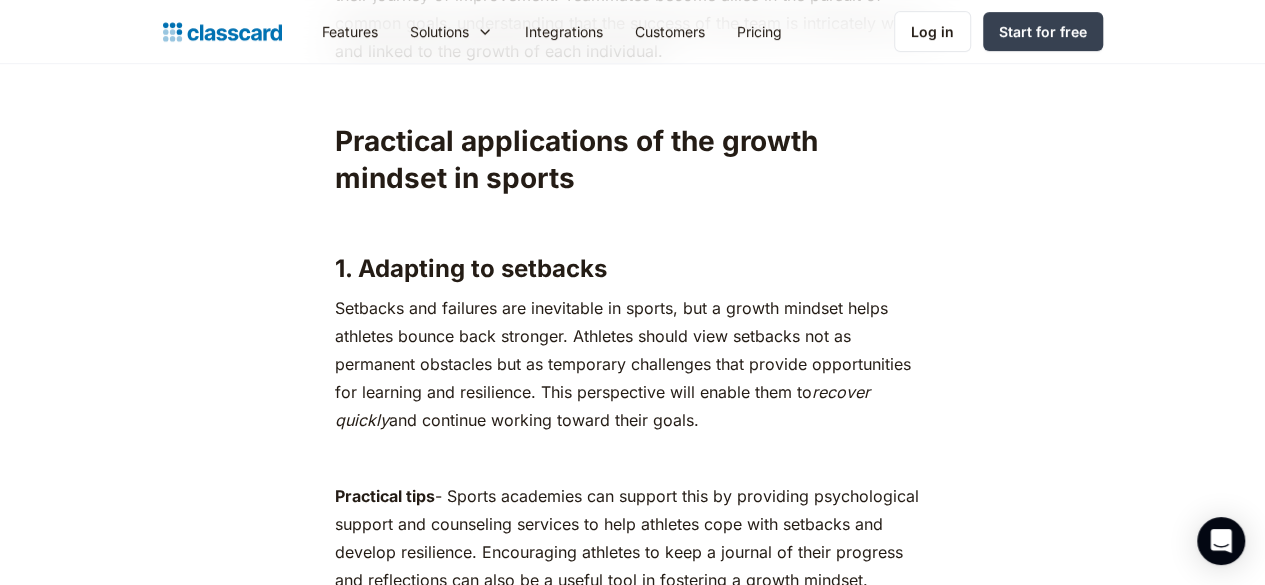 scroll, scrollTop: 4211, scrollLeft: 0, axis: vertical 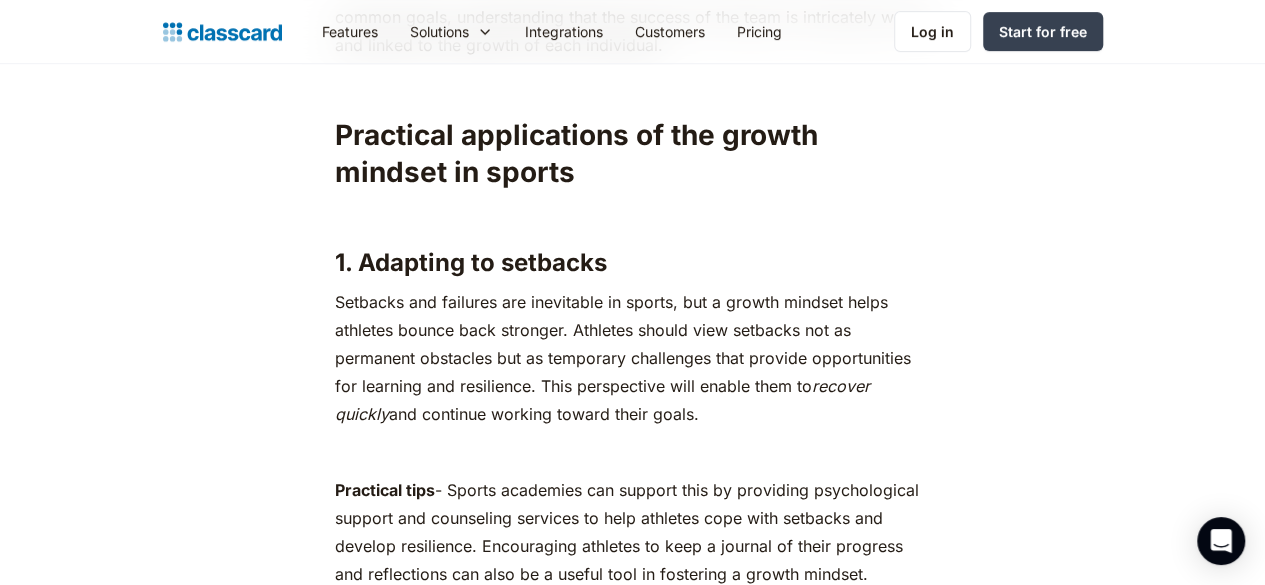 click on "Practical tips  - Sports academies can support this by providing psychological support and counseling services to help athletes cope with setbacks and develop resilience. Encouraging athletes to keep a journal of their progress and reflections can also be a useful tool in fostering a growth mindset." at bounding box center [633, 532] 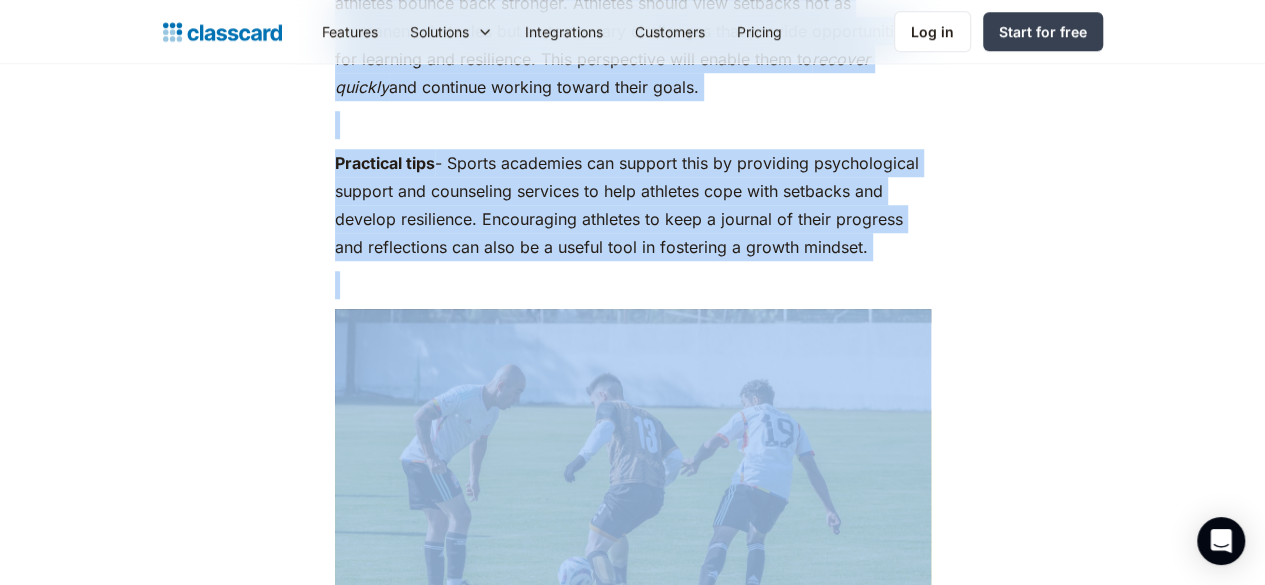 scroll, scrollTop: 4580, scrollLeft: 0, axis: vertical 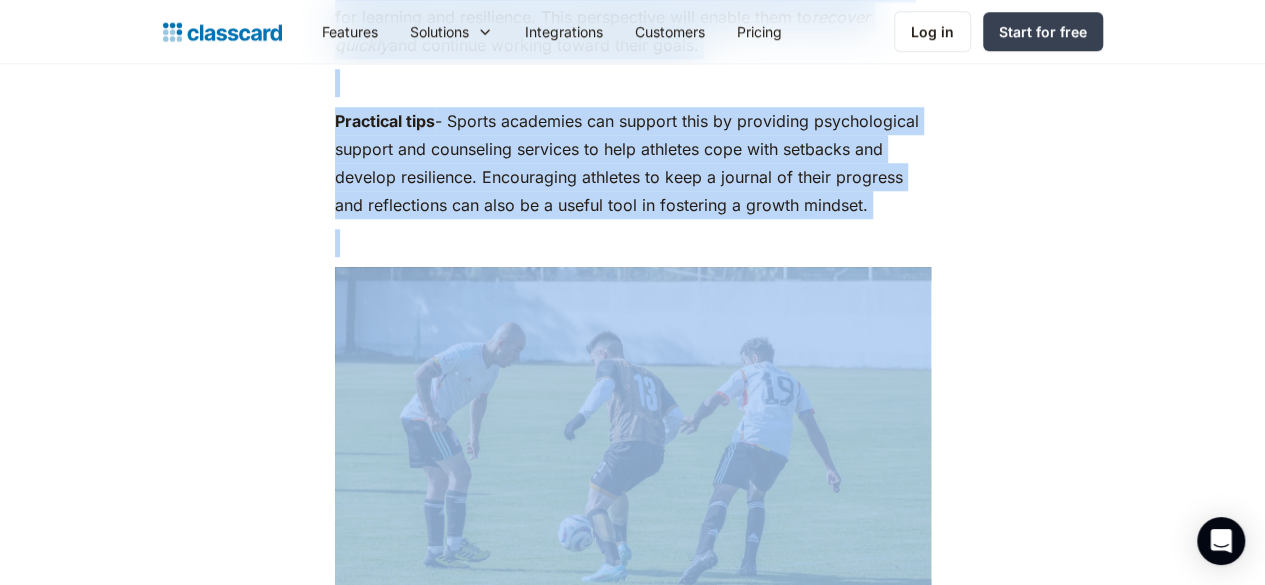 drag, startPoint x: 326, startPoint y: 102, endPoint x: 754, endPoint y: 186, distance: 436.1651 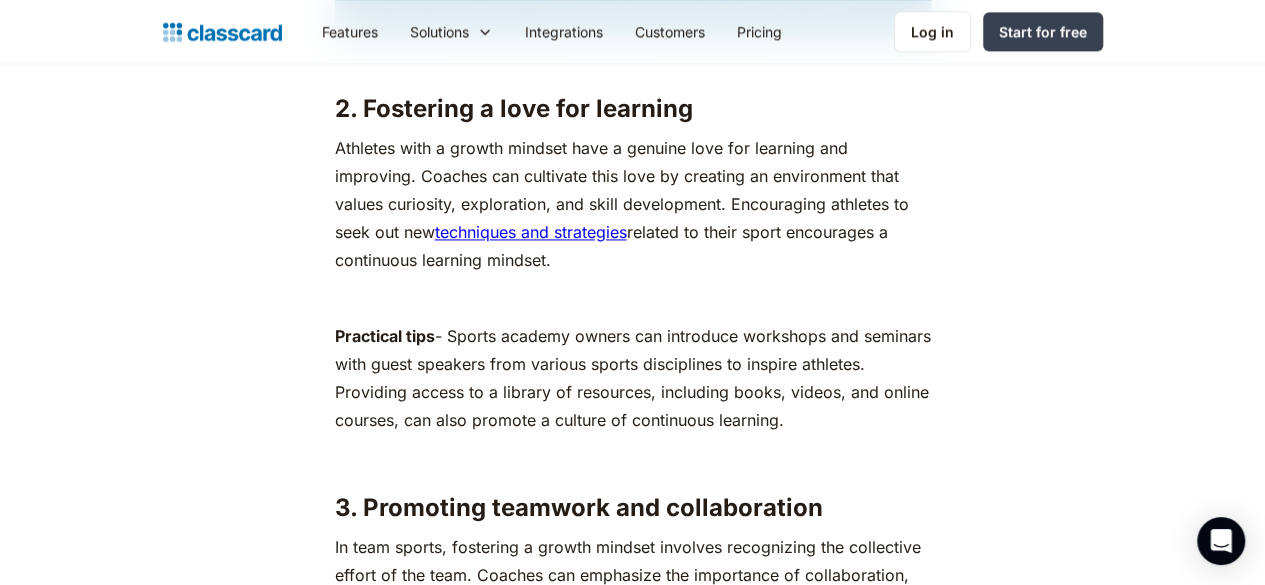 scroll, scrollTop: 5220, scrollLeft: 0, axis: vertical 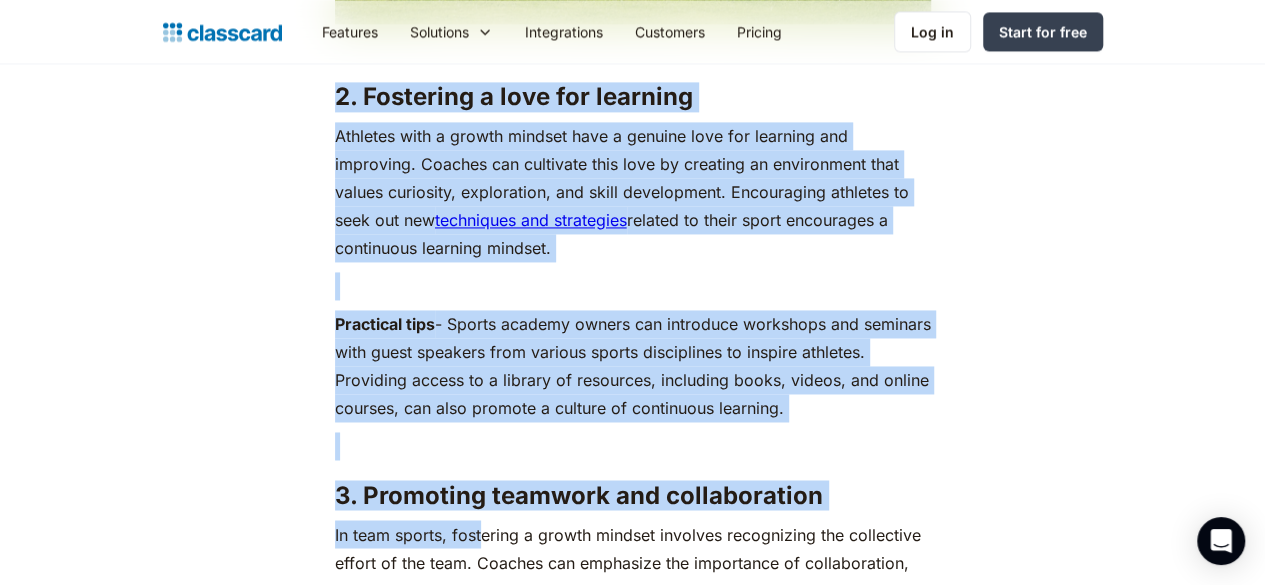drag, startPoint x: 326, startPoint y: 82, endPoint x: 466, endPoint y: 514, distance: 454.11893 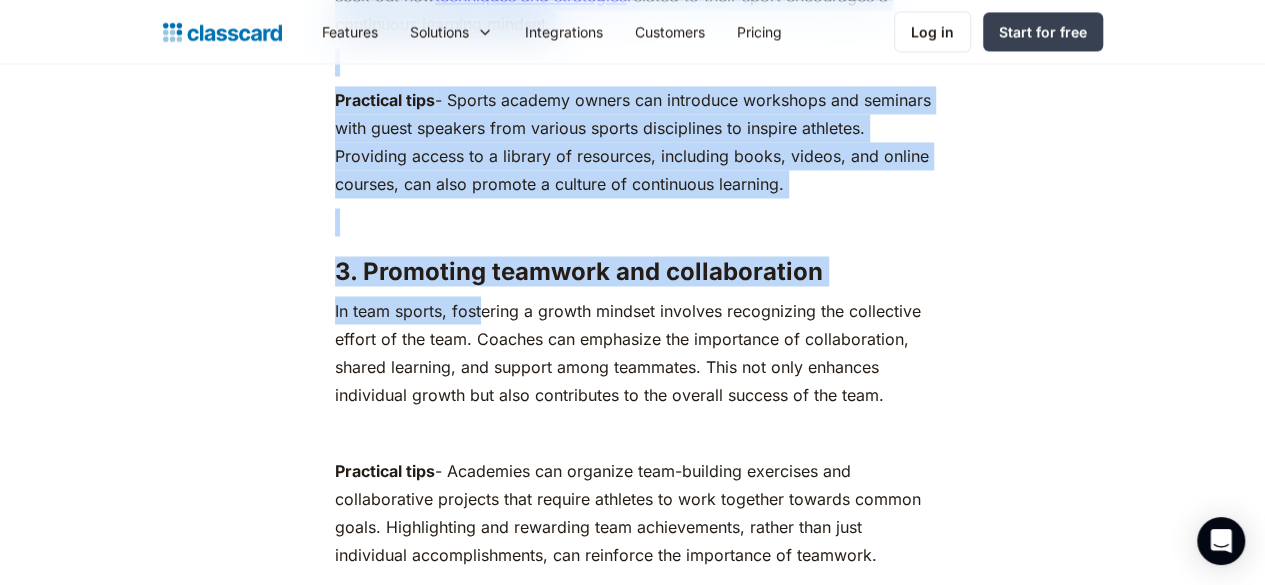 scroll, scrollTop: 5434, scrollLeft: 0, axis: vertical 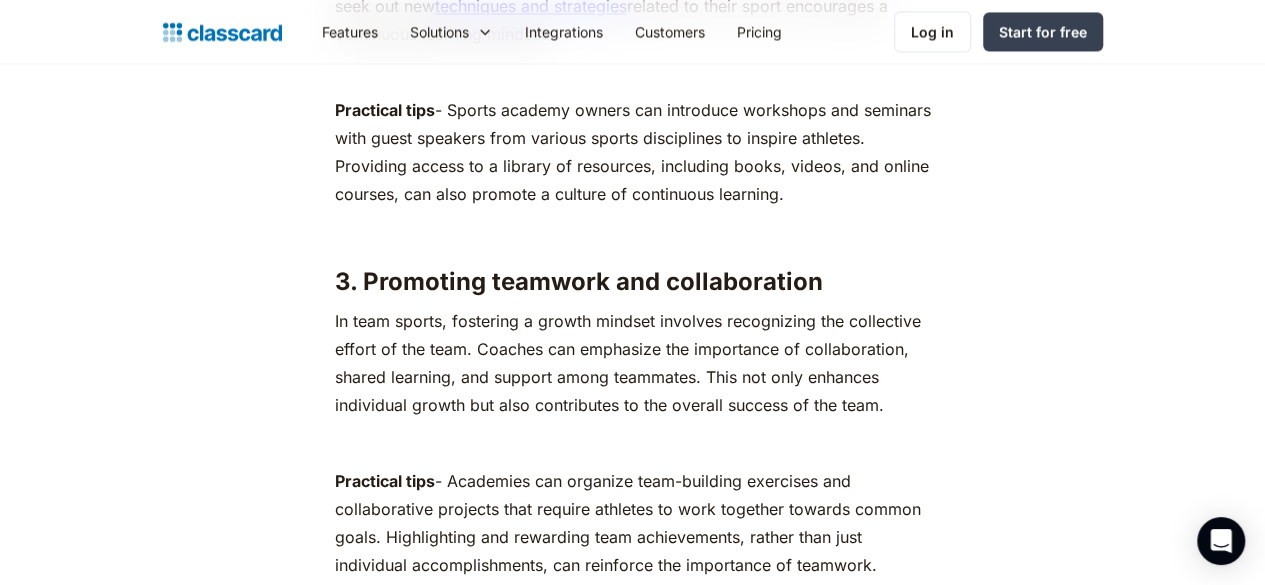 click on "In team sports, fostering a growth mindset involves recognizing the collective effort of the team. Coaches can emphasize the importance of collaboration, shared learning, and support among teammates. This not only enhances individual growth but also contributes to the overall success of the team." at bounding box center (633, 362) 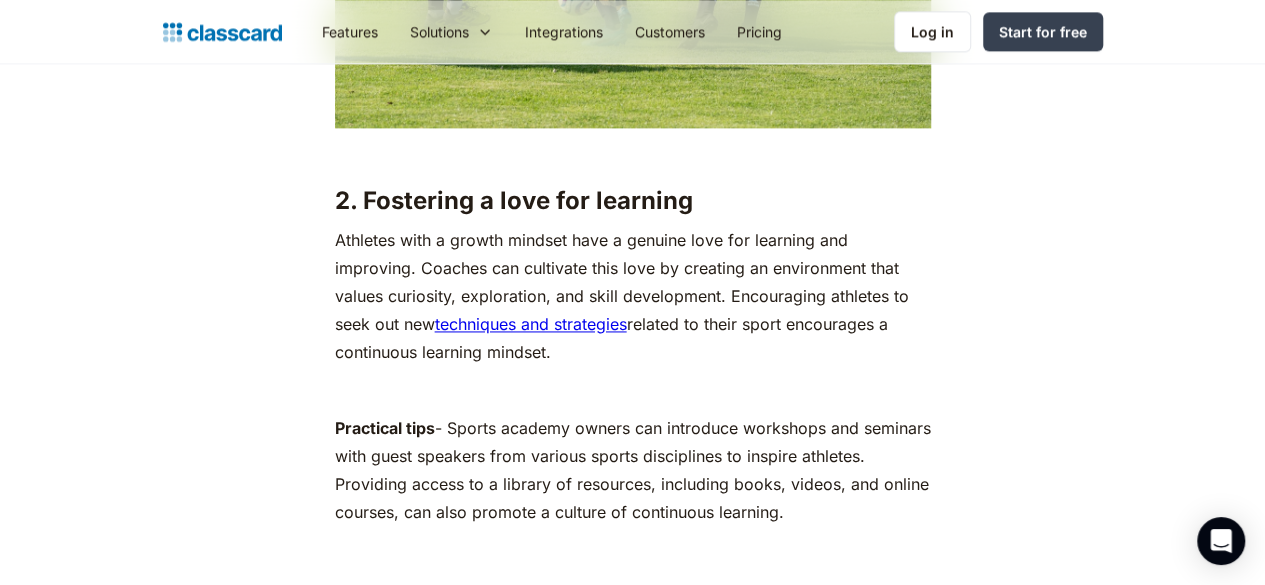 scroll, scrollTop: 5108, scrollLeft: 0, axis: vertical 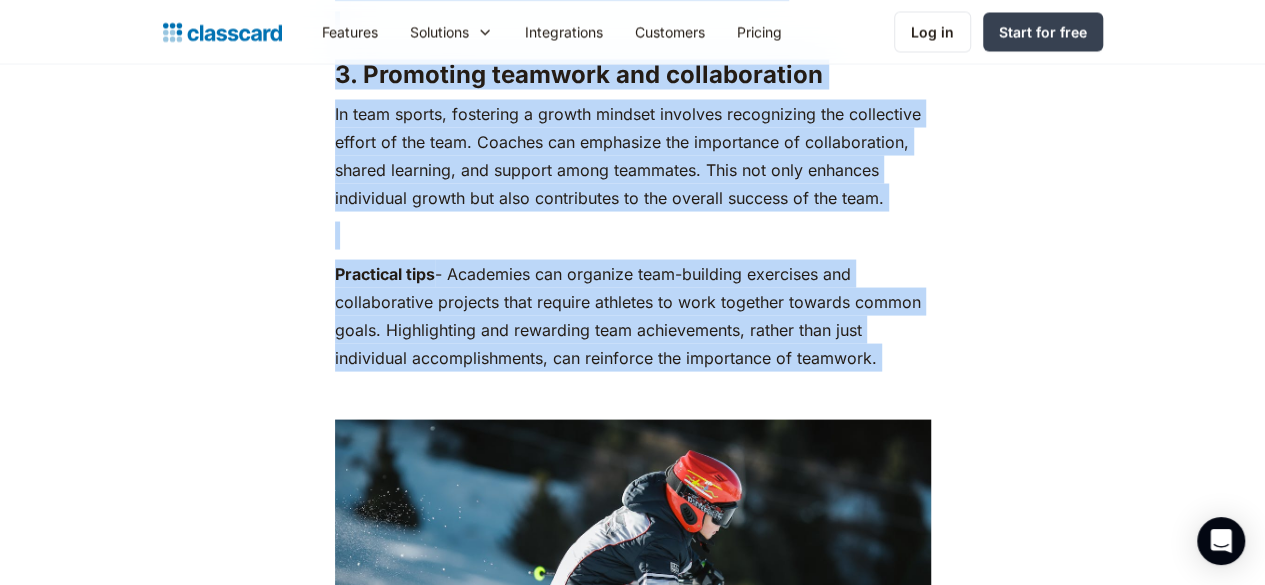 drag, startPoint x: 317, startPoint y: 193, endPoint x: 877, endPoint y: 357, distance: 583.5203 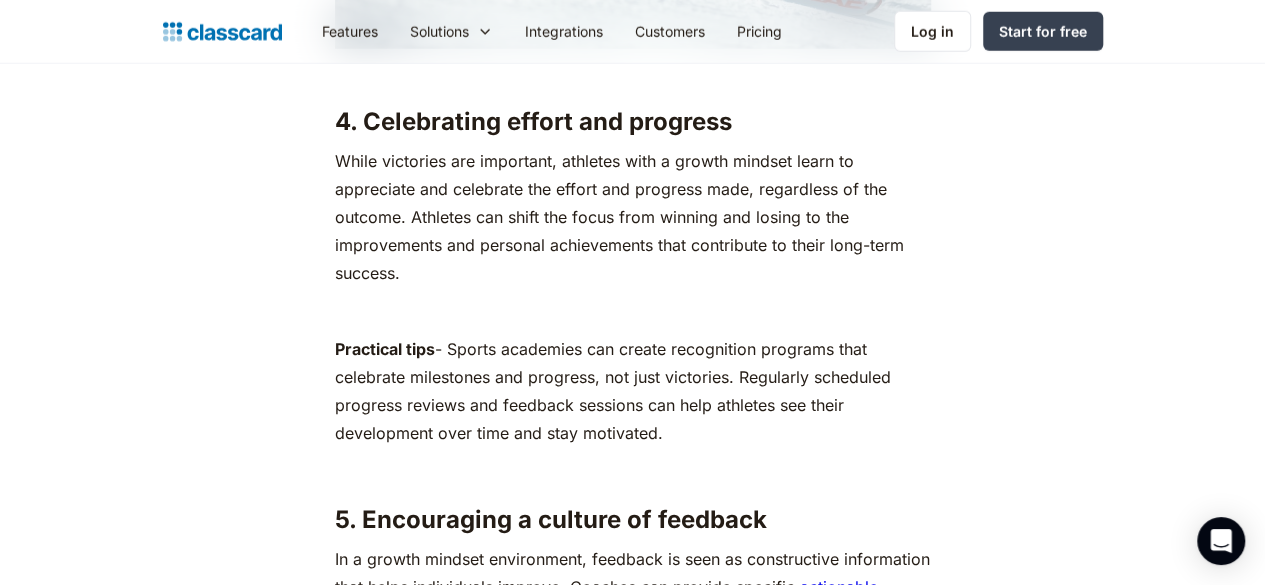 scroll, scrollTop: 6490, scrollLeft: 0, axis: vertical 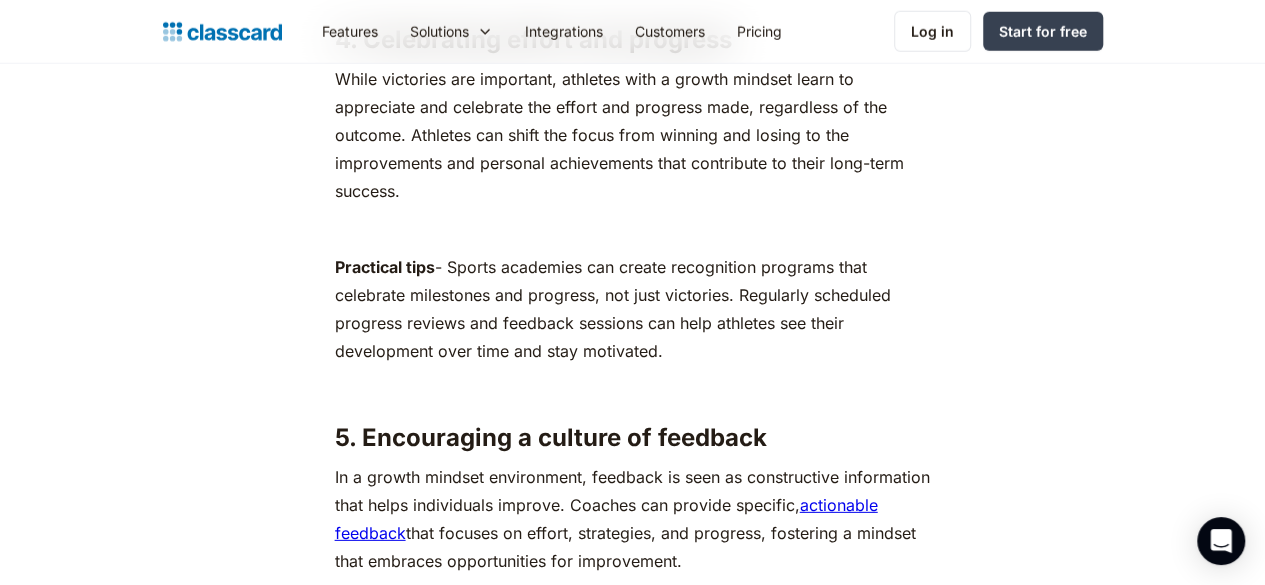 click on "In the world of sports, the concept of the growth mindset has emerged as a transformative philosophy. As proposed by psychologist [PERSON_NAME], the growth mindset is the belief that one's abilities and intelligence can be developed through  dedication ,  hard work , and  learning from failure . This mindset contrasts with the fixed mindset, which sees abilities as innate and unchangeable.  Imagine your young athletes approaching challenges not with dread, but with excitement for the opportunity to grow. This blog post will equip you with the tools to cultivate a growth mindset within your academy, empowering your students to reach their full potential. ‍ ‍ Fixed v/s growth mindset, what’s the difference? ‍ On the other hand, a growth mindset is the belief that our abilities and intelligence can be developed through  dedication  and  learning ‍ ‍ The growth mindset in sports ‍ ‍ ‍ works in progress ‍ ‍ Practical applications of the growth mindset in sports ‍ 1. Adapting to setbacks ‍" at bounding box center (633, -6181) 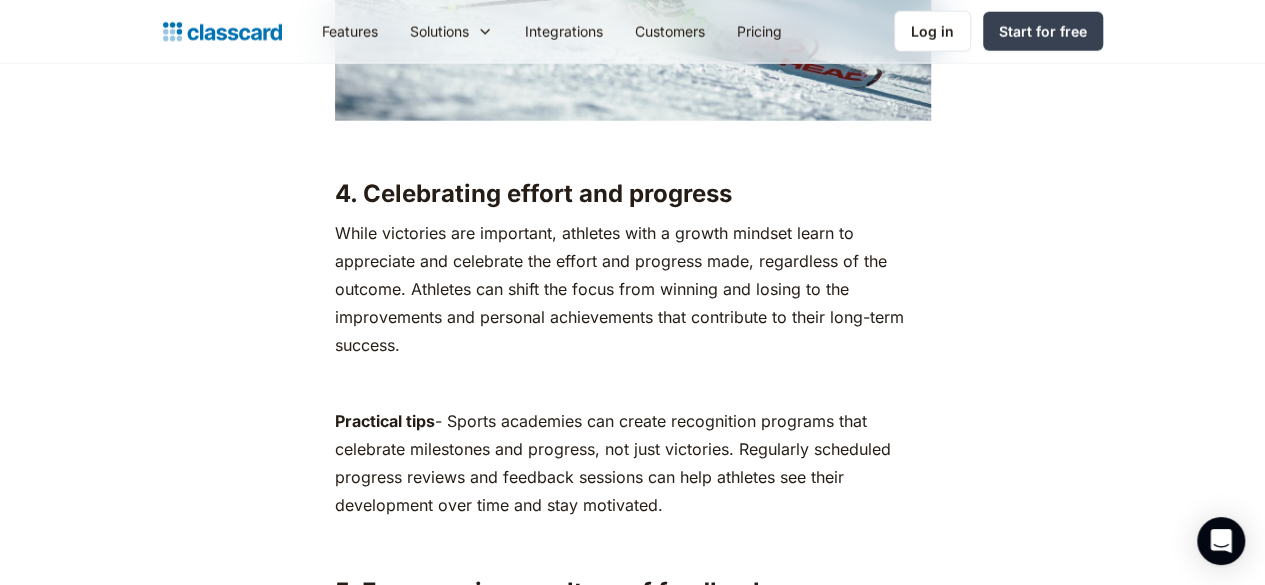 scroll, scrollTop: 6335, scrollLeft: 0, axis: vertical 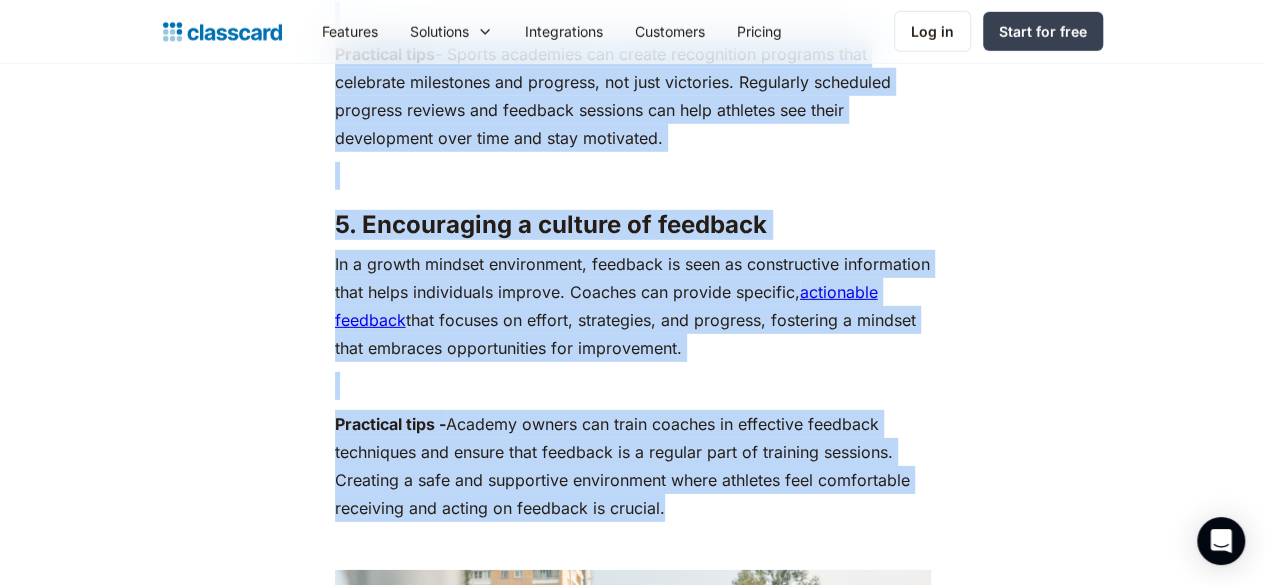 drag, startPoint x: 322, startPoint y: 193, endPoint x: 740, endPoint y: 469, distance: 500.8992 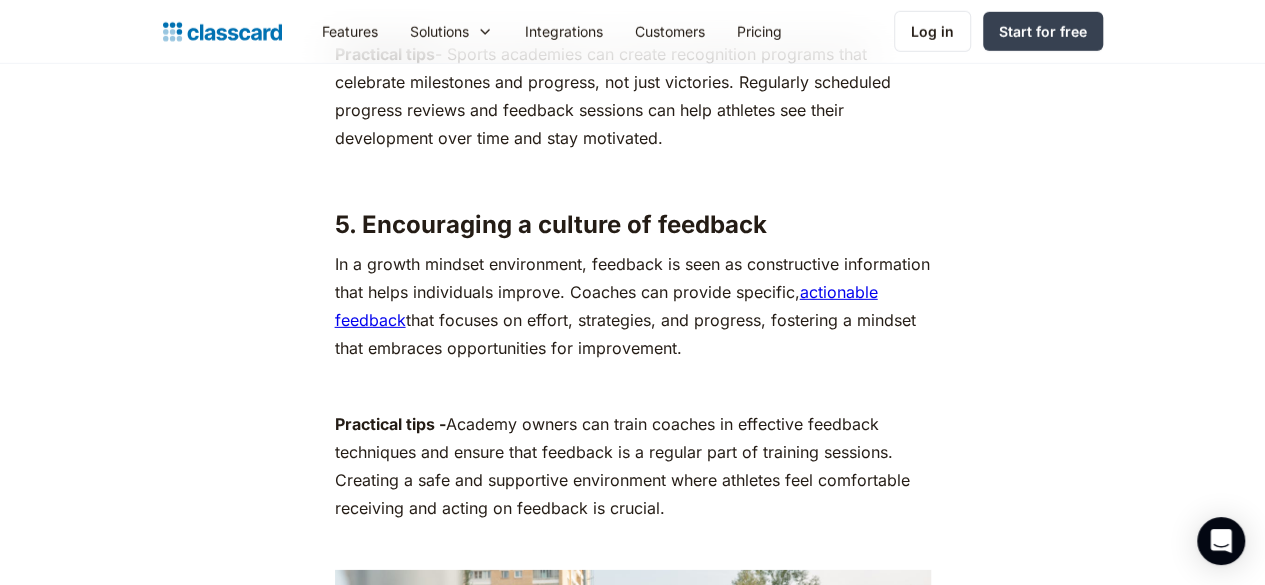 click on "Practical tips -  Academy owners can train coaches in effective feedback techniques and ensure that feedback is a regular part of training sessions. Creating a safe and supportive environment where athletes feel comfortable receiving and acting on feedback is crucial." at bounding box center (633, 466) 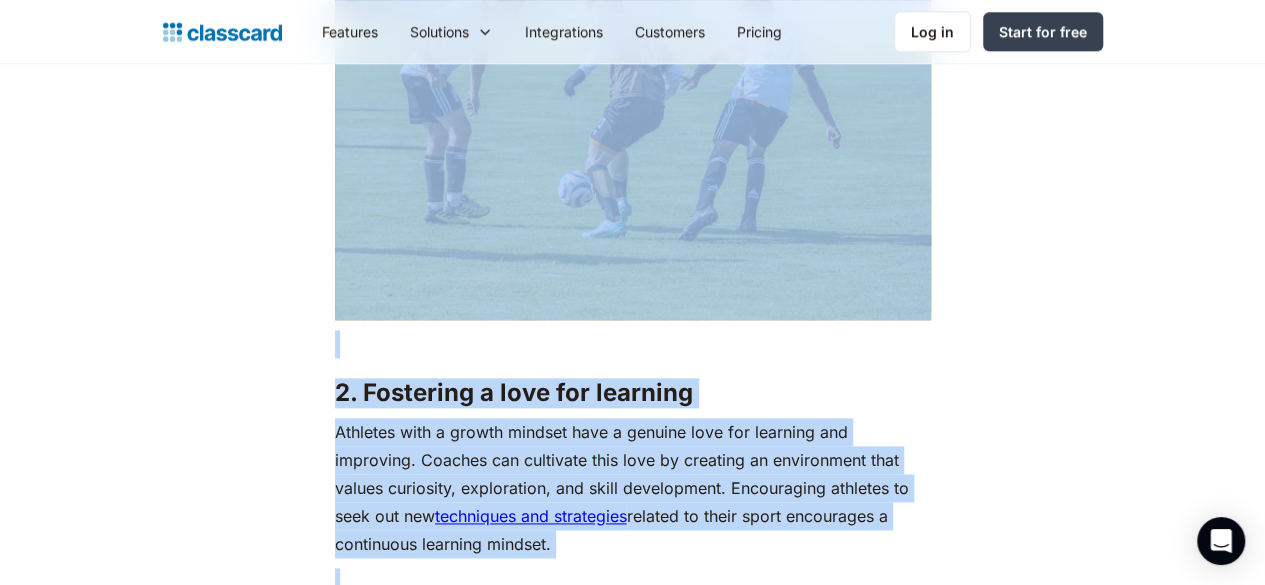 scroll, scrollTop: 4870, scrollLeft: 0, axis: vertical 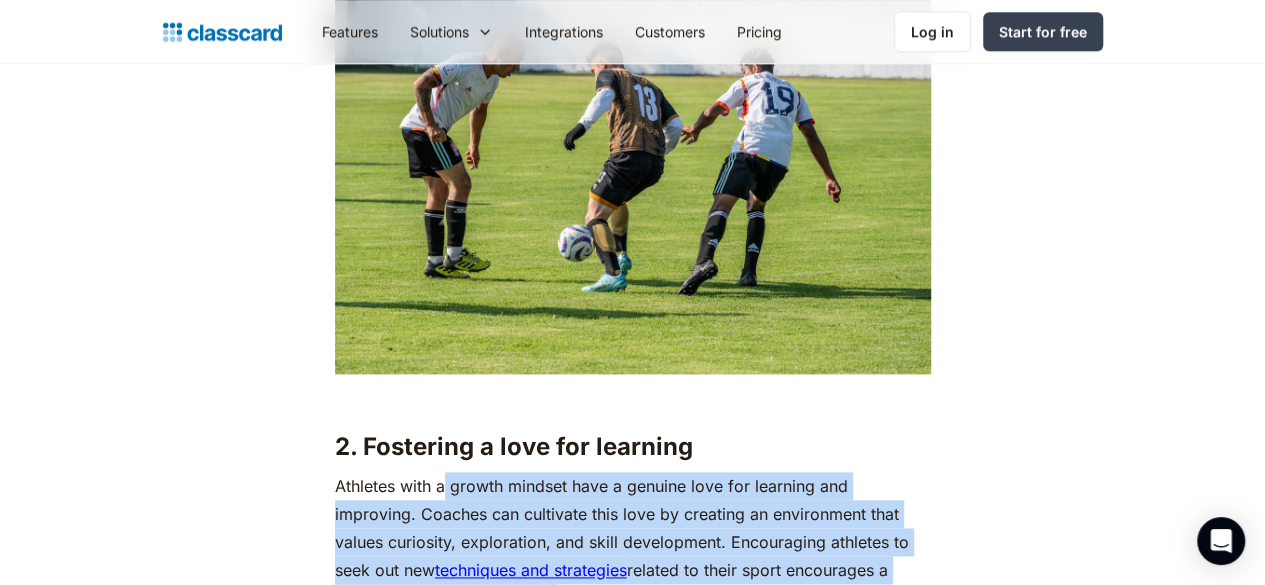 drag, startPoint x: 646, startPoint y: 489, endPoint x: 430, endPoint y: 475, distance: 216.45323 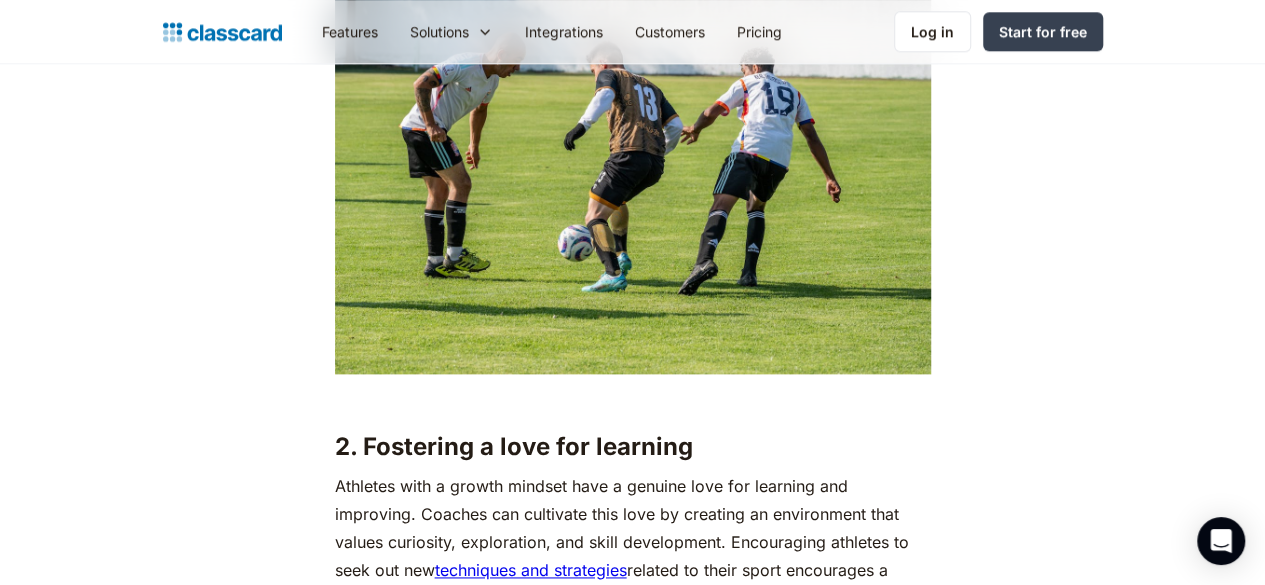 click on "In the world of sports, the concept of the growth mindset has emerged as a transformative philosophy. As proposed by psychologist [PERSON_NAME], the growth mindset is the belief that one's abilities and intelligence can be developed through  dedication ,  hard work , and  learning from failure . This mindset contrasts with the fixed mindset, which sees abilities as innate and unchangeable.  Imagine your young athletes approaching challenges not with dread, but with excitement for the opportunity to grow. This blog post will equip you with the tools to cultivate a growth mindset within your academy, empowering your students to reach their full potential. ‍ ‍ Fixed v/s growth mindset, what’s the difference? ‍ On the other hand, a growth mindset is the belief that our abilities and intelligence can be developed through  dedication  and  learning ‍ ‍ The growth mindset in sports ‍ ‍ ‍ works in progress ‍ ‍ Practical applications of the growth mindset in sports ‍ 1. Adapting to setbacks ‍" at bounding box center [633, -4561] 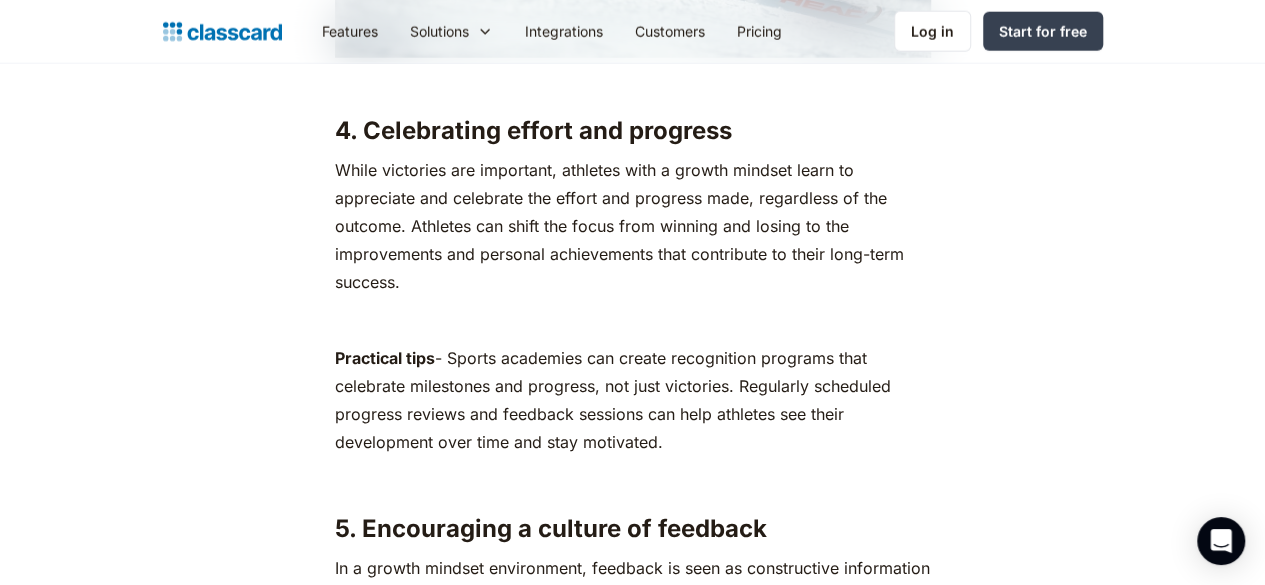 scroll, scrollTop: 6398, scrollLeft: 0, axis: vertical 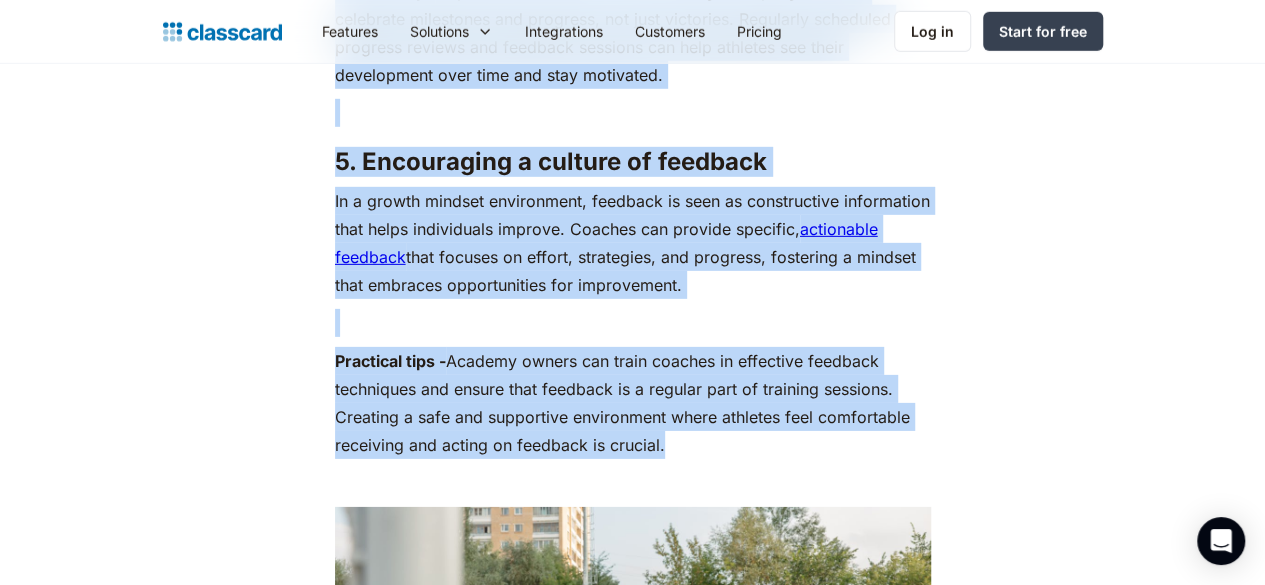 drag, startPoint x: 320, startPoint y: 141, endPoint x: 677, endPoint y: 429, distance: 458.68616 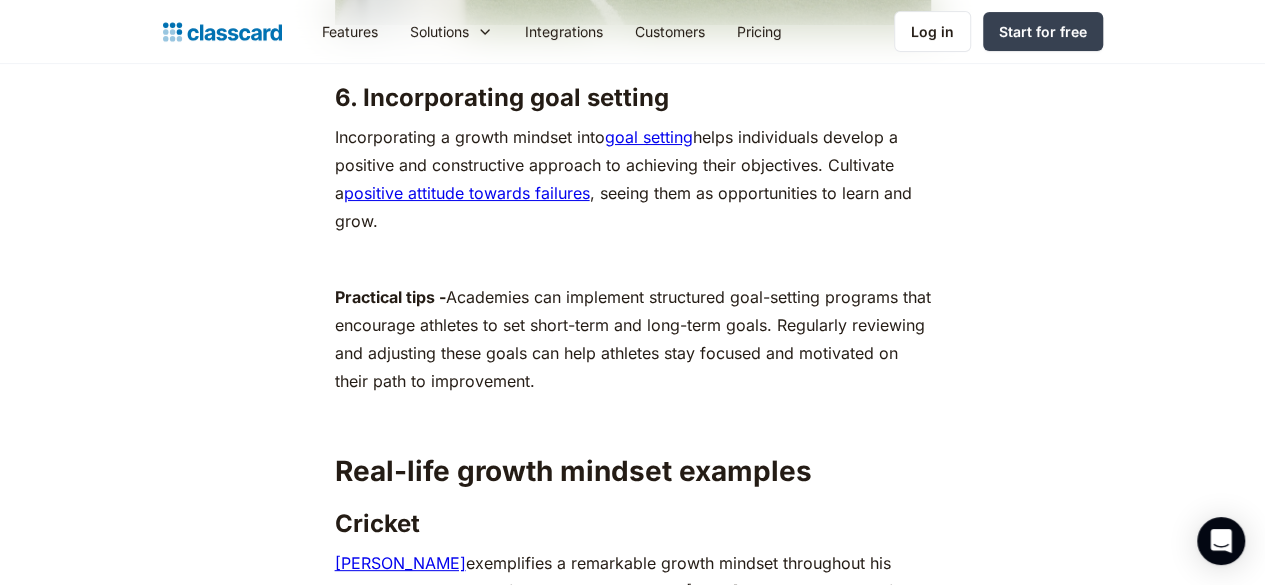 scroll, scrollTop: 7648, scrollLeft: 0, axis: vertical 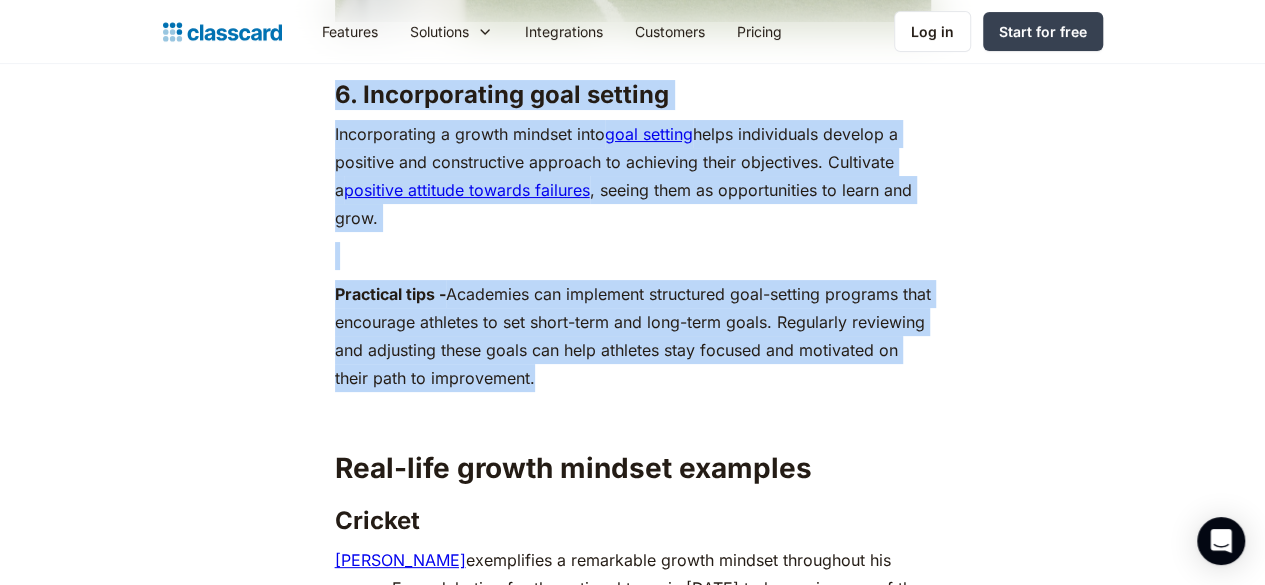 drag, startPoint x: 320, startPoint y: 81, endPoint x: 500, endPoint y: 330, distance: 307.24747 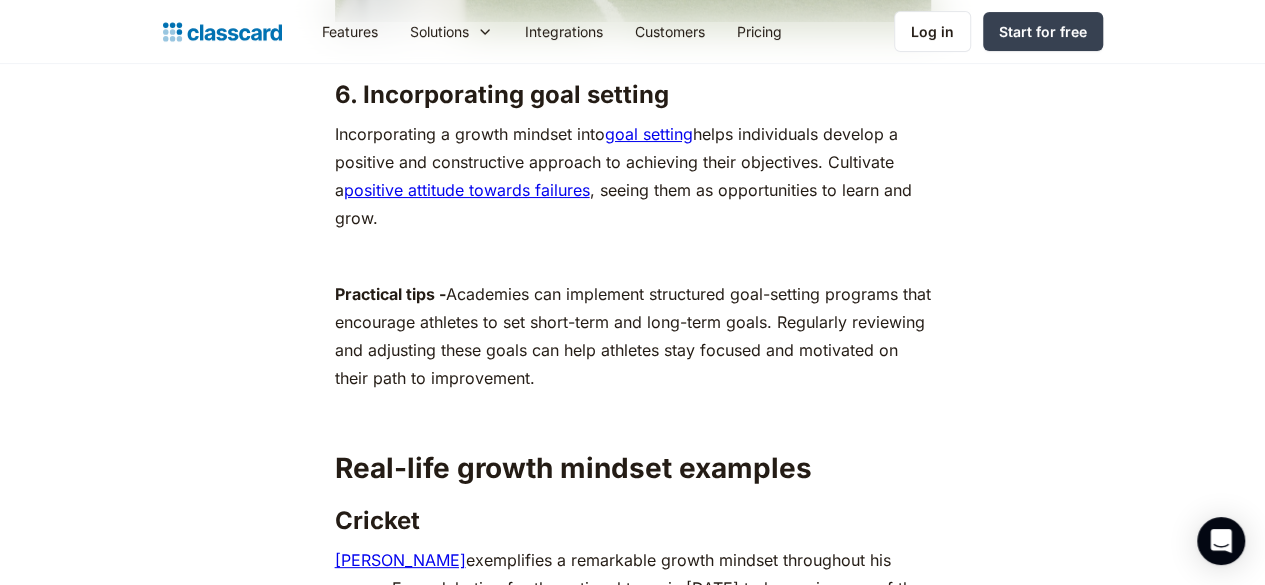 click on "Practical tips -  Academies can implement structured goal-setting programs that encourage athletes to set short-term and long-term goals. Regularly reviewing and adjusting these goals can help athletes stay focused and motivated on their path to improvement." at bounding box center [633, 336] 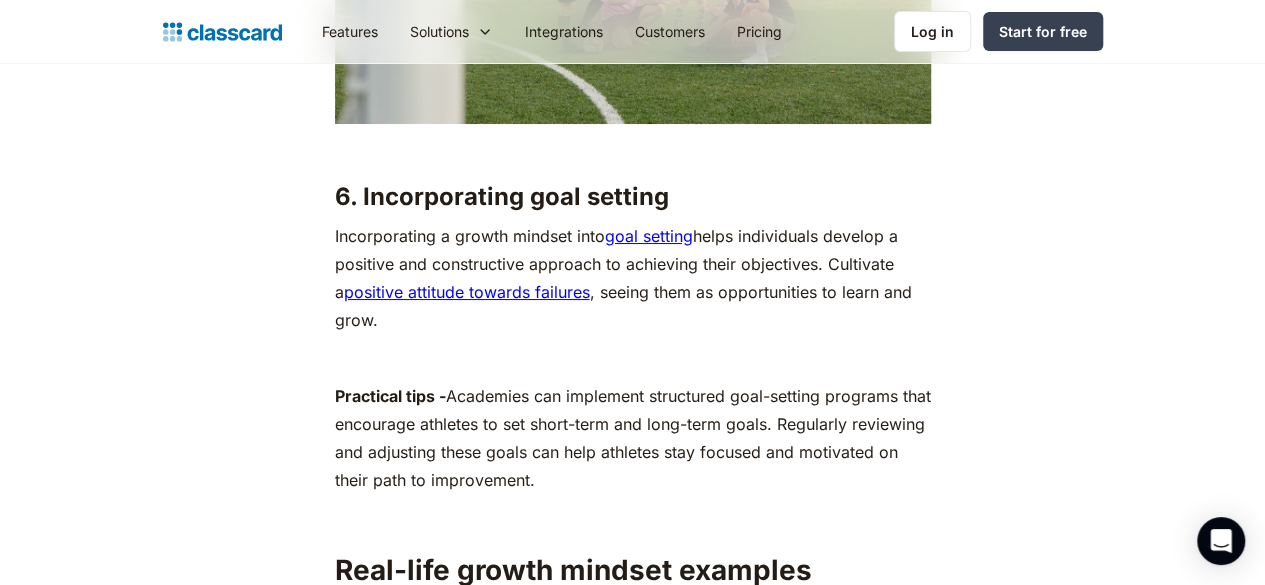 scroll, scrollTop: 7538, scrollLeft: 0, axis: vertical 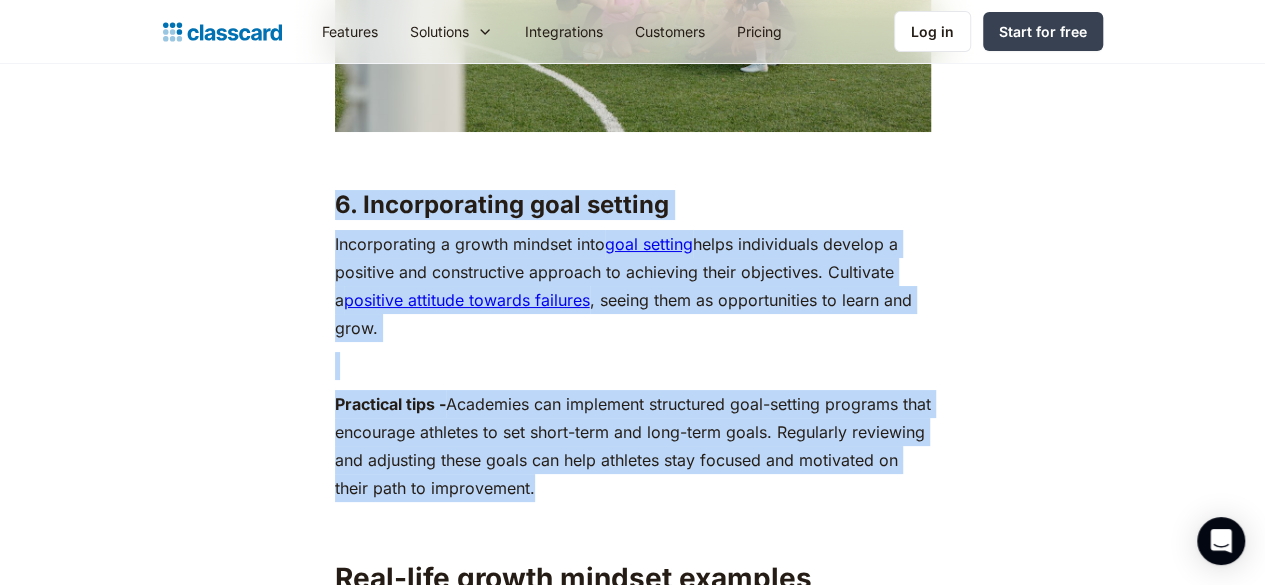 drag, startPoint x: 322, startPoint y: 200, endPoint x: 488, endPoint y: 467, distance: 314.39624 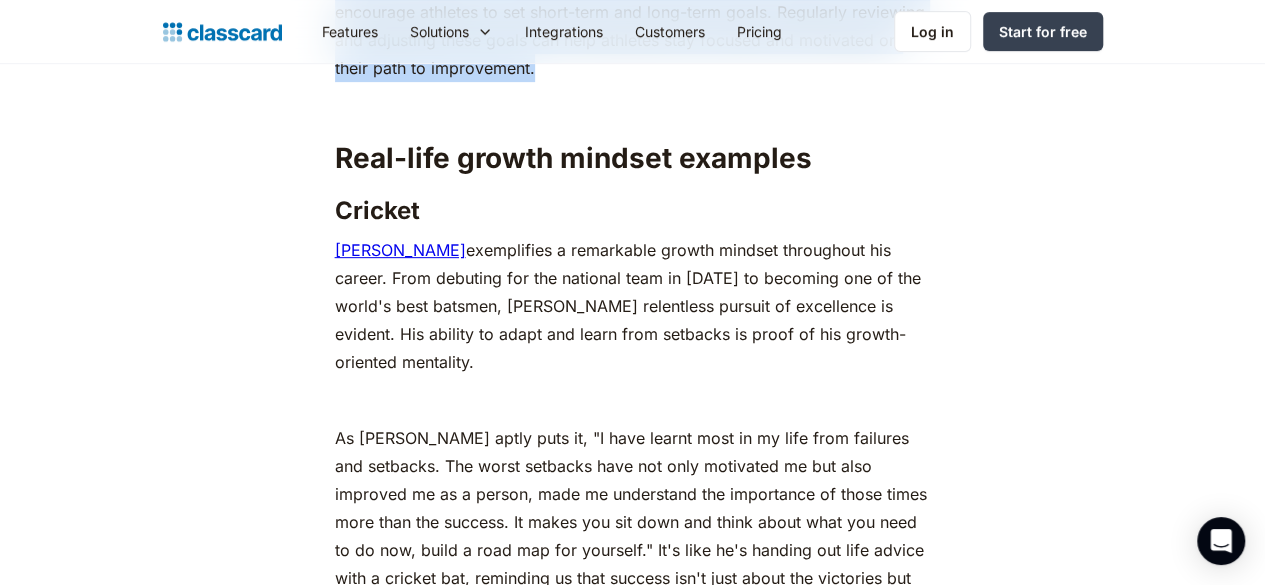 scroll, scrollTop: 7959, scrollLeft: 0, axis: vertical 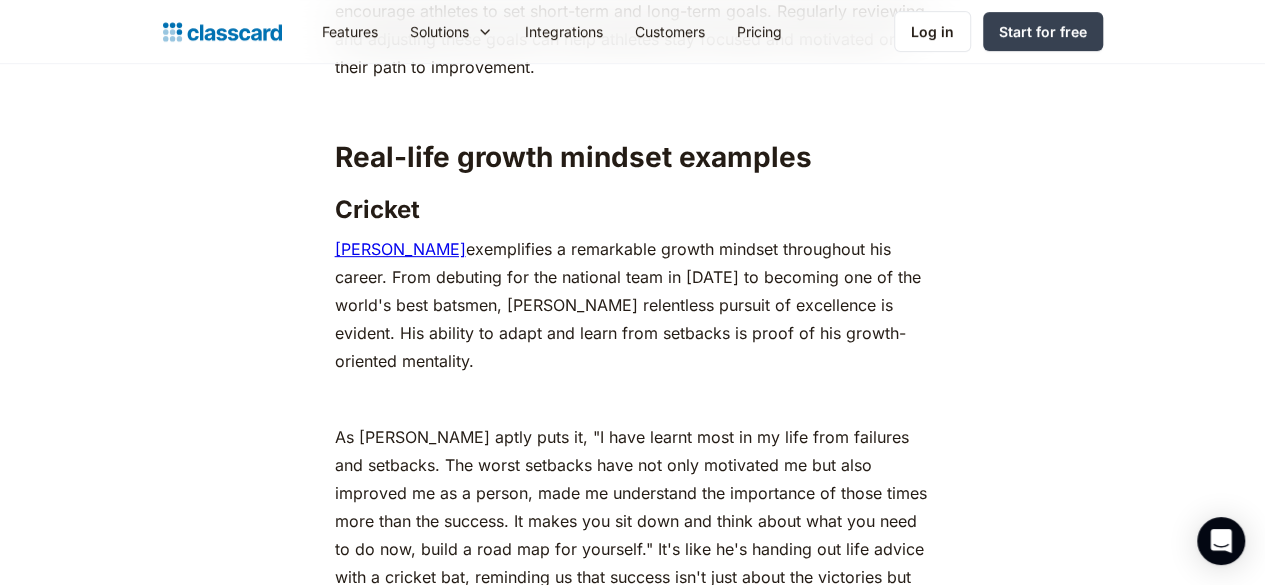 click on "In the world of sports, the concept of the growth mindset has emerged as a transformative philosophy. As proposed by psychologist [PERSON_NAME], the growth mindset is the belief that one's abilities and intelligence can be developed through  dedication ,  hard work , and  learning from failure . This mindset contrasts with the fixed mindset, which sees abilities as innate and unchangeable.  Imagine your young athletes approaching challenges not with dread, but with excitement for the opportunity to grow. This blog post will equip you with the tools to cultivate a growth mindset within your academy, empowering your students to reach their full potential. ‍ ‍ Fixed v/s growth mindset, what’s the difference? ‍ On the other hand, a growth mindset is the belief that our abilities and intelligence can be developed through  dedication  and  learning ‍ ‍ The growth mindset in sports ‍ ‍ ‍ works in progress ‍ ‍ Practical applications of the growth mindset in sports ‍ 1. Adapting to setbacks ‍" at bounding box center [633, -7650] 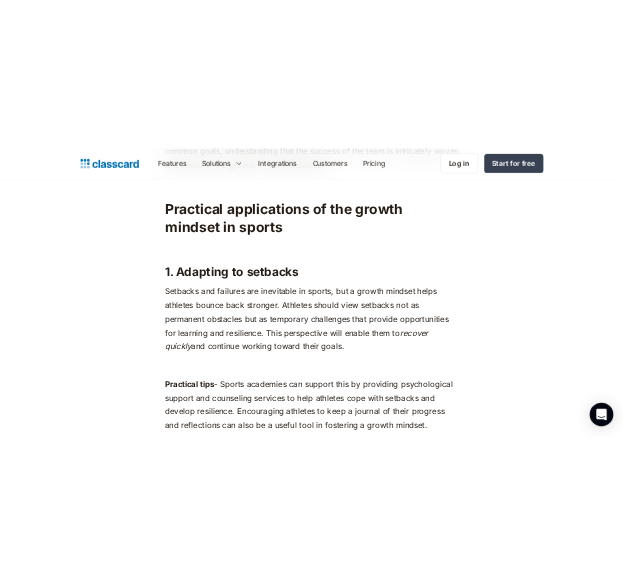 scroll, scrollTop: 4221, scrollLeft: 0, axis: vertical 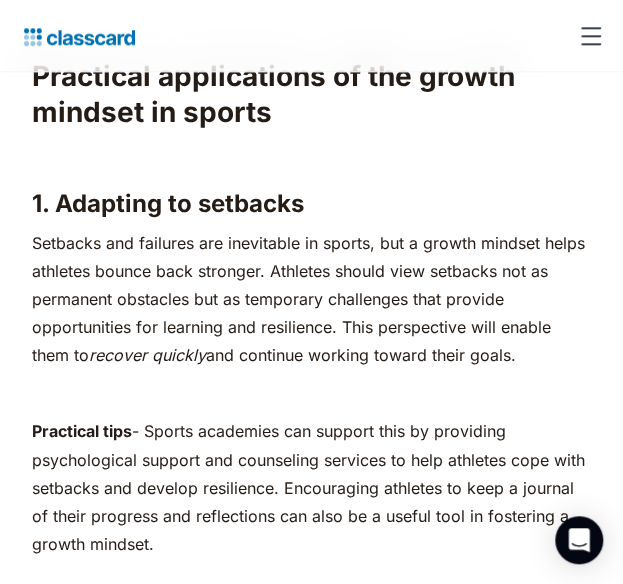 click on "‍" at bounding box center [311, 393] 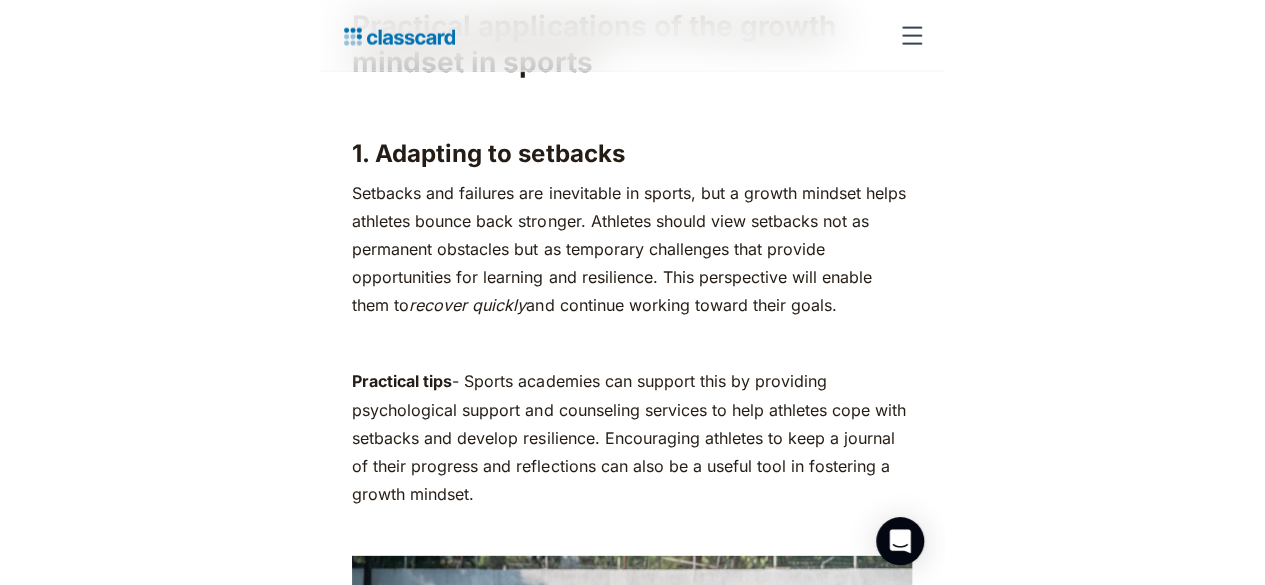 scroll, scrollTop: 4296, scrollLeft: 0, axis: vertical 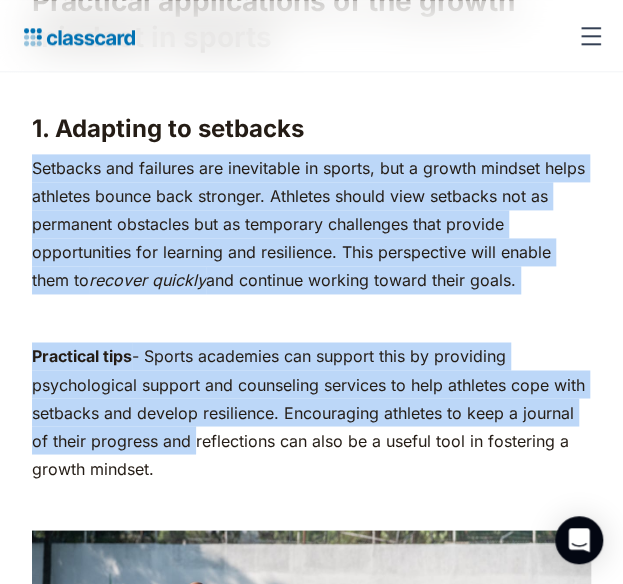 drag, startPoint x: 192, startPoint y: 425, endPoint x: 0, endPoint y: 129, distance: 352.81723 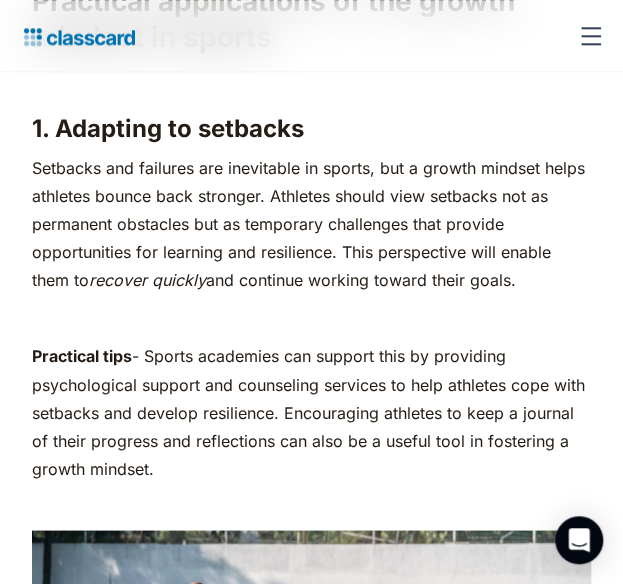 click on "In the world of sports, the concept of the growth mindset has emerged as a transformative philosophy. As proposed by psychologist [PERSON_NAME], the growth mindset is the belief that one's abilities and intelligence can be developed through  dedication ,  hard work , and  learning from failure . This mindset contrasts with the fixed mindset, which sees abilities as innate and unchangeable.  Imagine your young athletes approaching challenges not with dread, but with excitement for the opportunity to grow. This blog post will equip you with the tools to cultivate a growth mindset within your academy, empowering your students to reach their full potential. ‍ ‍ Fixed v/s growth mindset, what’s the difference? ‍ On the other hand, a growth mindset is the belief that our abilities and intelligence can be developed through  dedication  and  learning ‍ ‍ The growth mindset in sports ‍ ‍ ‍ works in progress ‍ ‍ Practical applications of the growth mindset in sports ‍ 1. Adapting to setbacks ‍" at bounding box center (311, -4013) 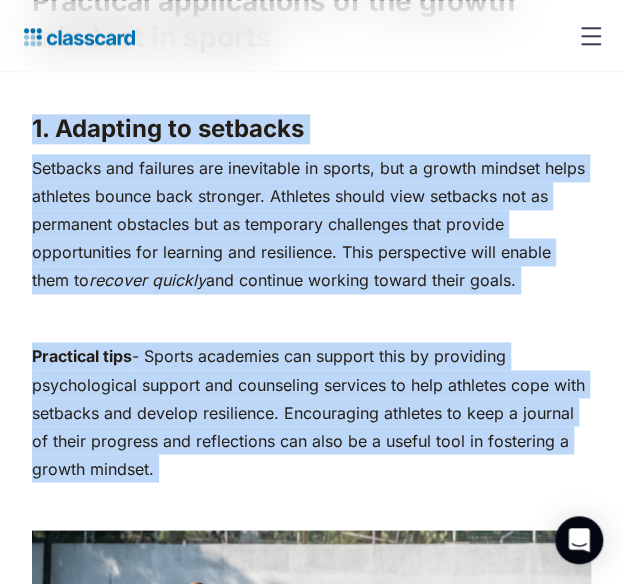 drag, startPoint x: 24, startPoint y: 91, endPoint x: 164, endPoint y: 479, distance: 412.48514 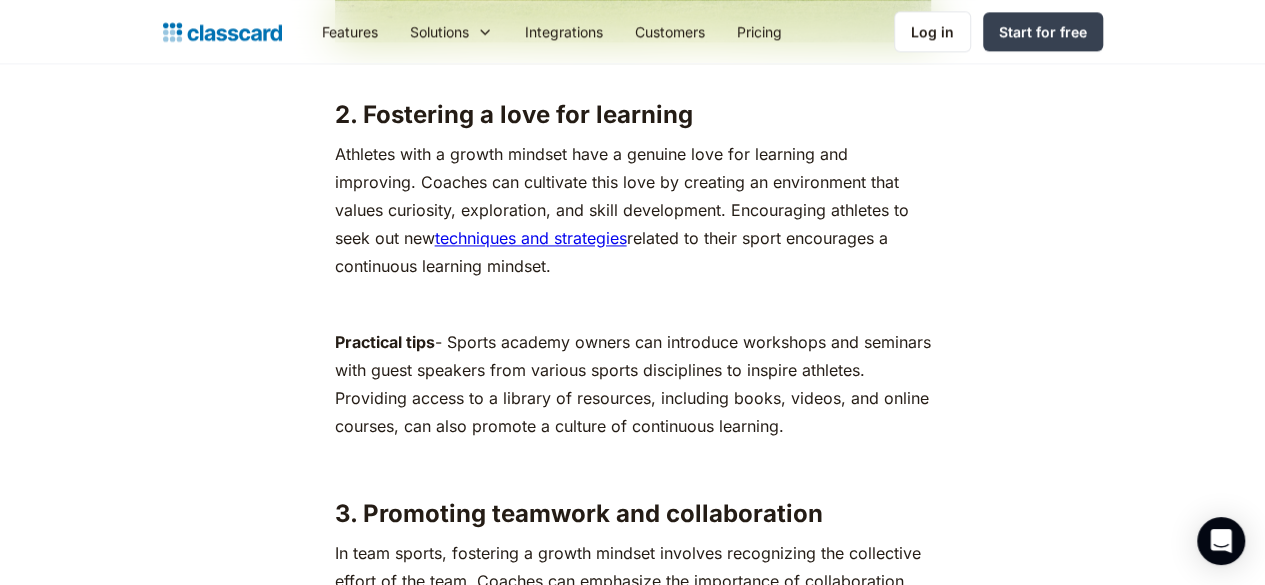 scroll, scrollTop: 5204, scrollLeft: 0, axis: vertical 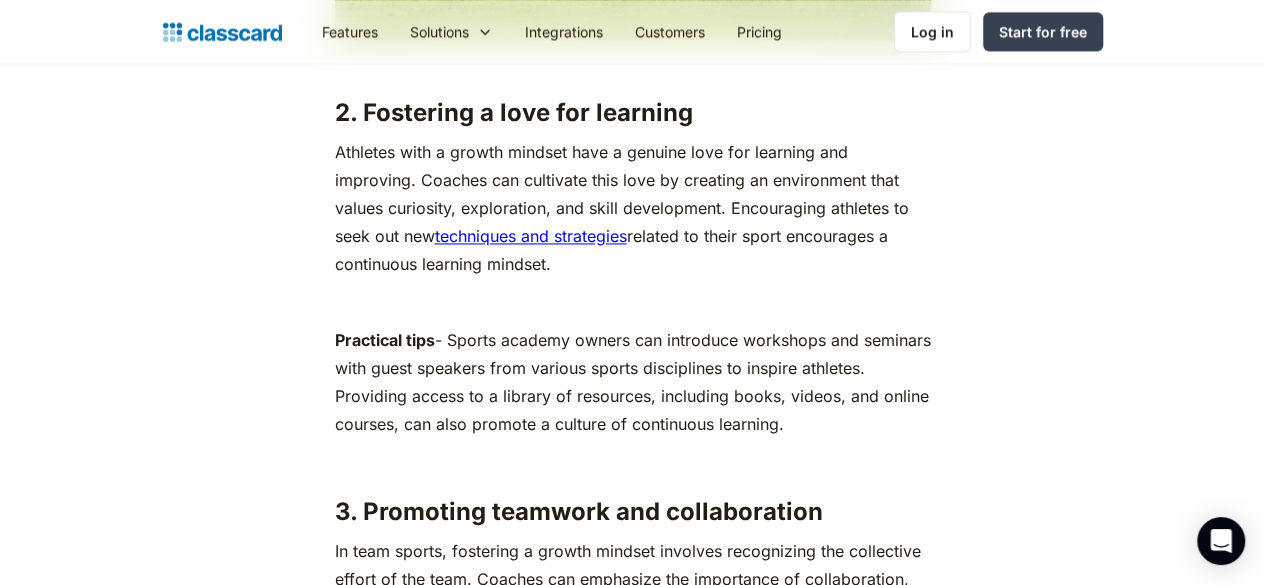 click on "In the world of sports, the concept of the growth mindset has emerged as a transformative philosophy. As proposed by psychologist [PERSON_NAME], the growth mindset is the belief that one's abilities and intelligence can be developed through  dedication ,  hard work , and  learning from failure . This mindset contrasts with the fixed mindset, which sees abilities as innate and unchangeable.  Imagine your young athletes approaching challenges not with dread, but with excitement for the opportunity to grow. This blog post will equip you with the tools to cultivate a growth mindset within your academy, empowering your students to reach their full potential. ‍ ‍ Fixed v/s growth mindset, what’s the difference? ‍ On the other hand, a growth mindset is the belief that our abilities and intelligence can be developed through  dedication  and  learning ‍ ‍ The growth mindset in sports ‍ ‍ ‍ works in progress ‍ ‍ Practical applications of the growth mindset in sports ‍ 1. Adapting to setbacks ‍" at bounding box center (633, -4895) 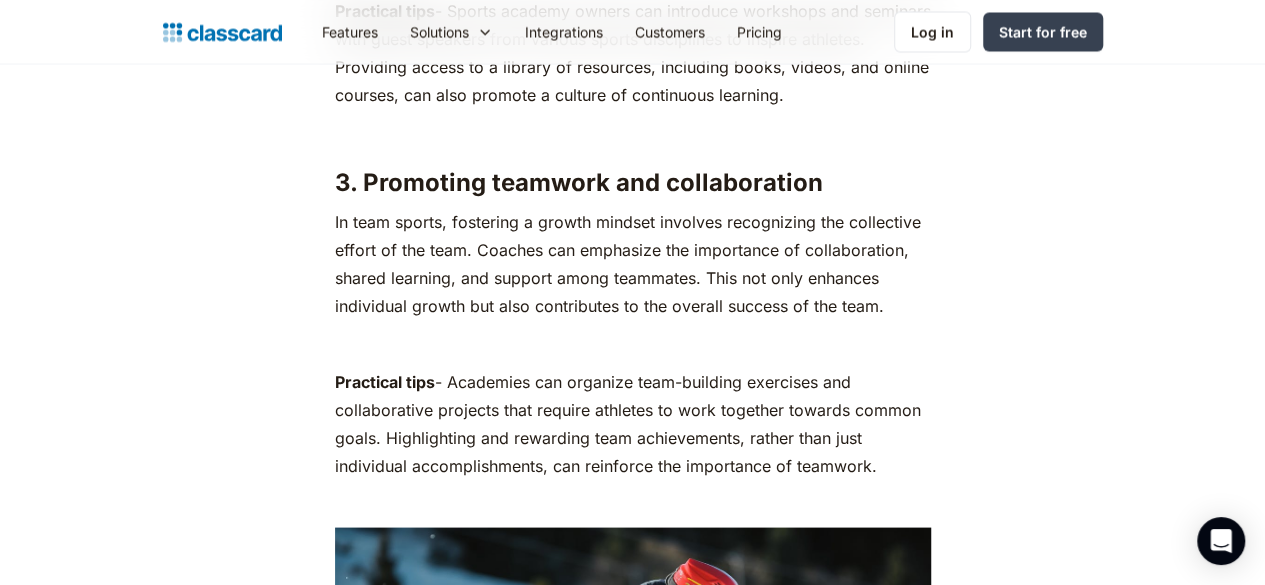 scroll, scrollTop: 5536, scrollLeft: 0, axis: vertical 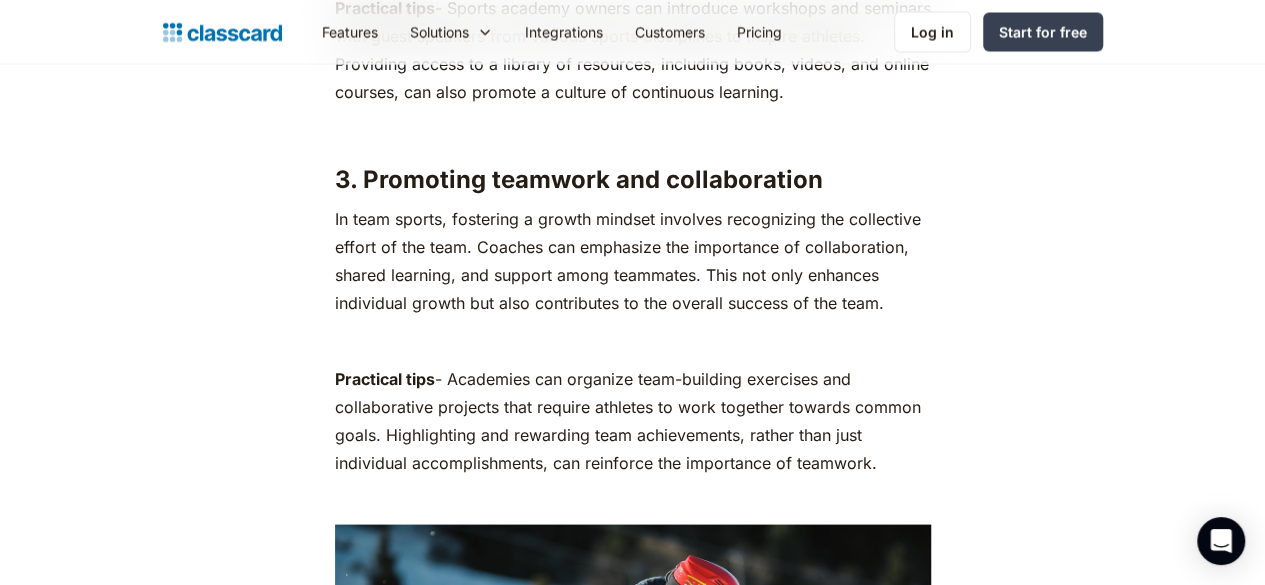 drag, startPoint x: 324, startPoint y: 151, endPoint x: 787, endPoint y: 451, distance: 551.6965 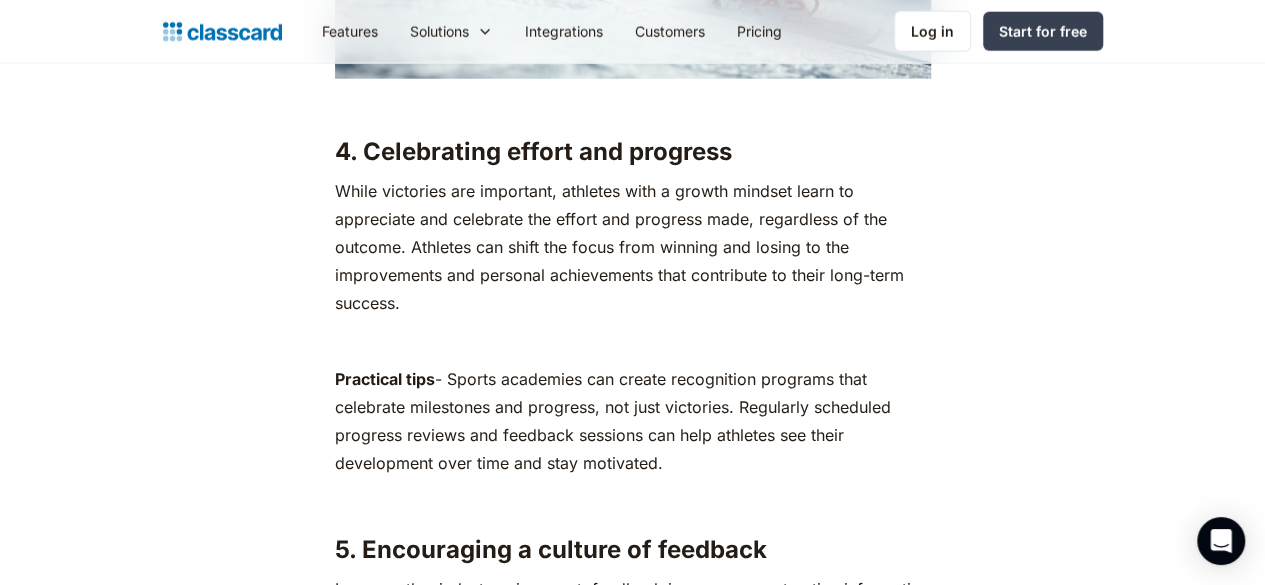 scroll, scrollTop: 6404, scrollLeft: 0, axis: vertical 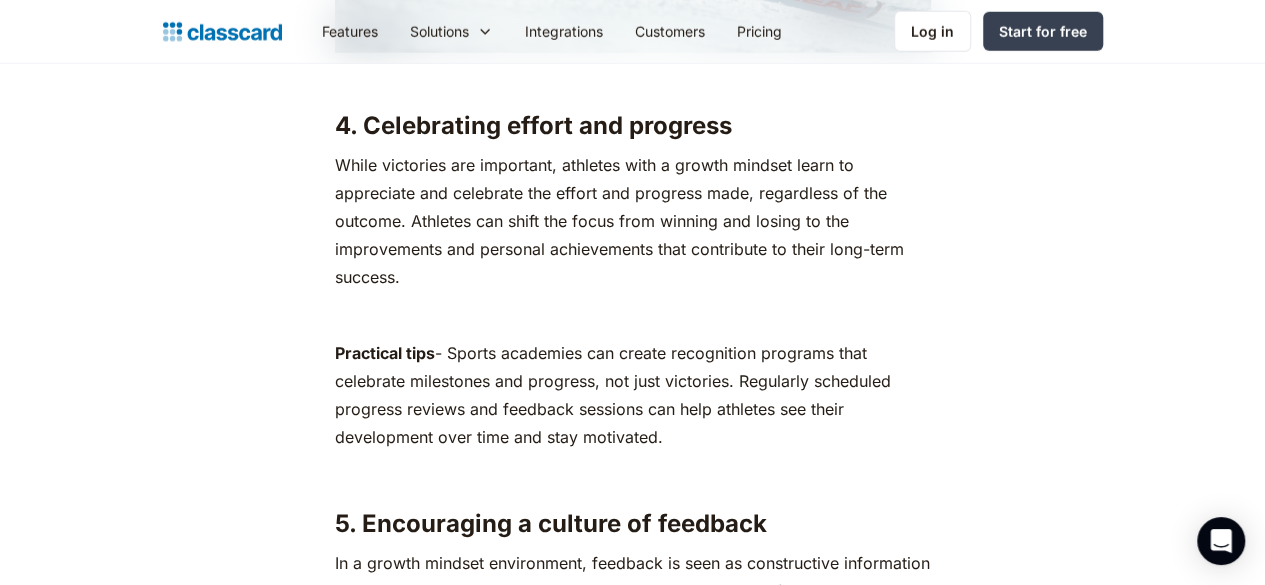 drag, startPoint x: 453, startPoint y: 409, endPoint x: 293, endPoint y: 157, distance: 298.50293 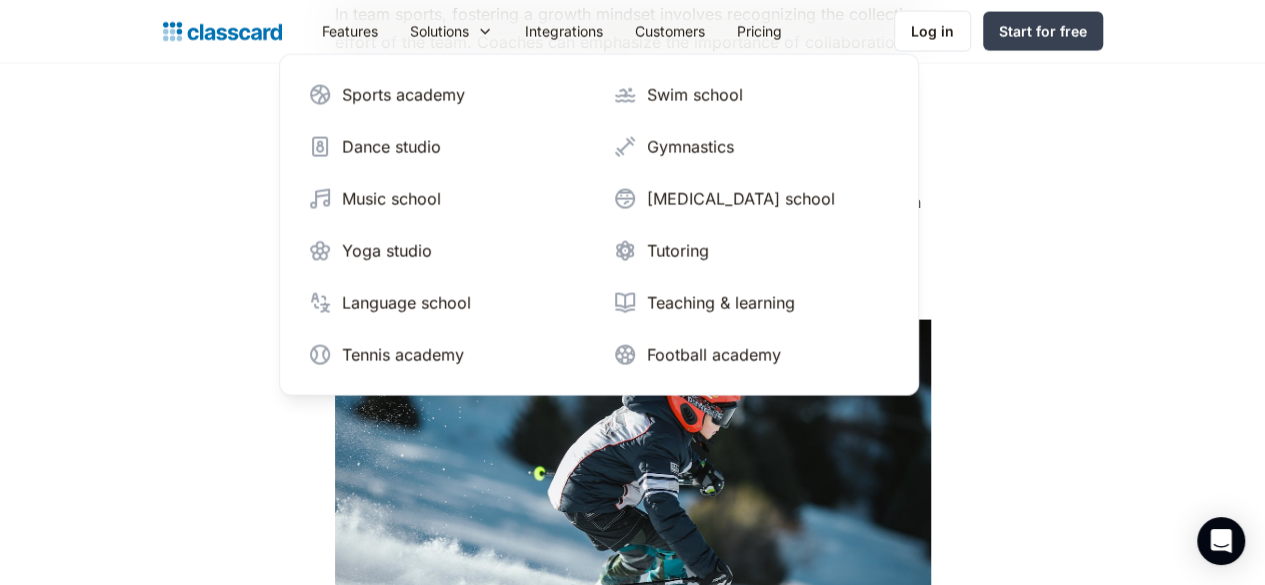 scroll, scrollTop: 5731, scrollLeft: 0, axis: vertical 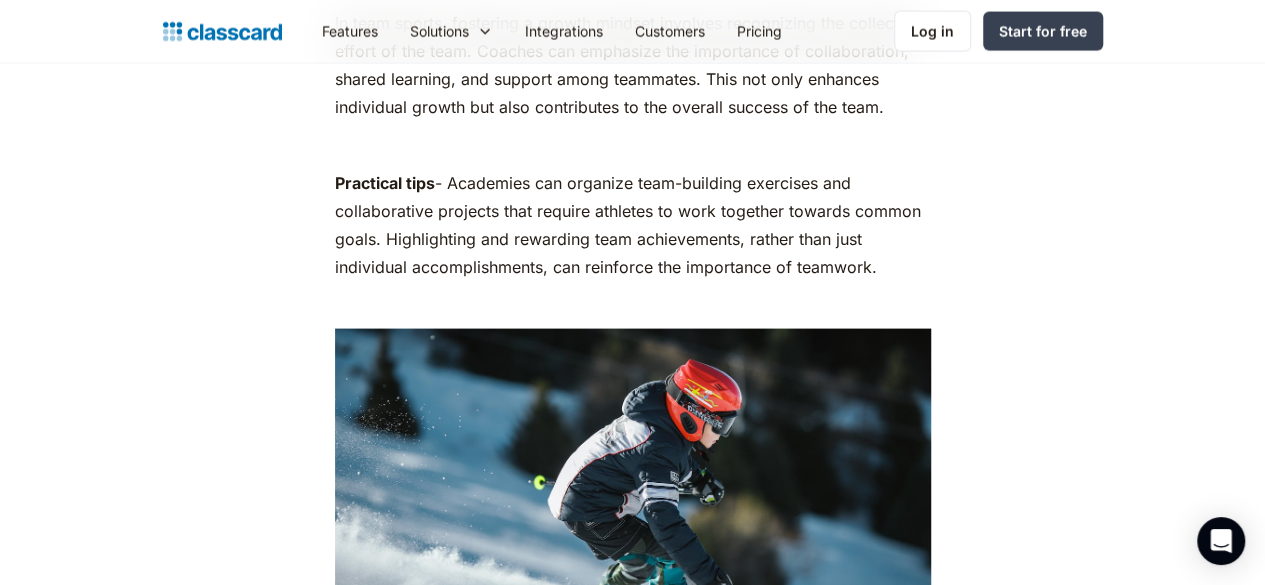 click on "In the world of sports, the concept of the growth mindset has emerged as a transformative philosophy. As proposed by psychologist [PERSON_NAME], the growth mindset is the belief that one's abilities and intelligence can be developed through  dedication ,  hard work , and  learning from failure . This mindset contrasts with the fixed mindset, which sees abilities as innate and unchangeable.  Imagine your young athletes approaching challenges not with dread, but with excitement for the opportunity to grow. This blog post will equip you with the tools to cultivate a growth mindset within your academy, empowering your students to reach their full potential. ‍ ‍ Fixed v/s growth mindset, what’s the difference? ‍ On the other hand, a growth mindset is the belief that our abilities and intelligence can be developed through  dedication  and  learning ‍ ‍ The growth mindset in sports ‍ ‍ ‍ works in progress ‍ ‍ Practical applications of the growth mindset in sports ‍ 1. Adapting to setbacks ‍" at bounding box center (633, -5422) 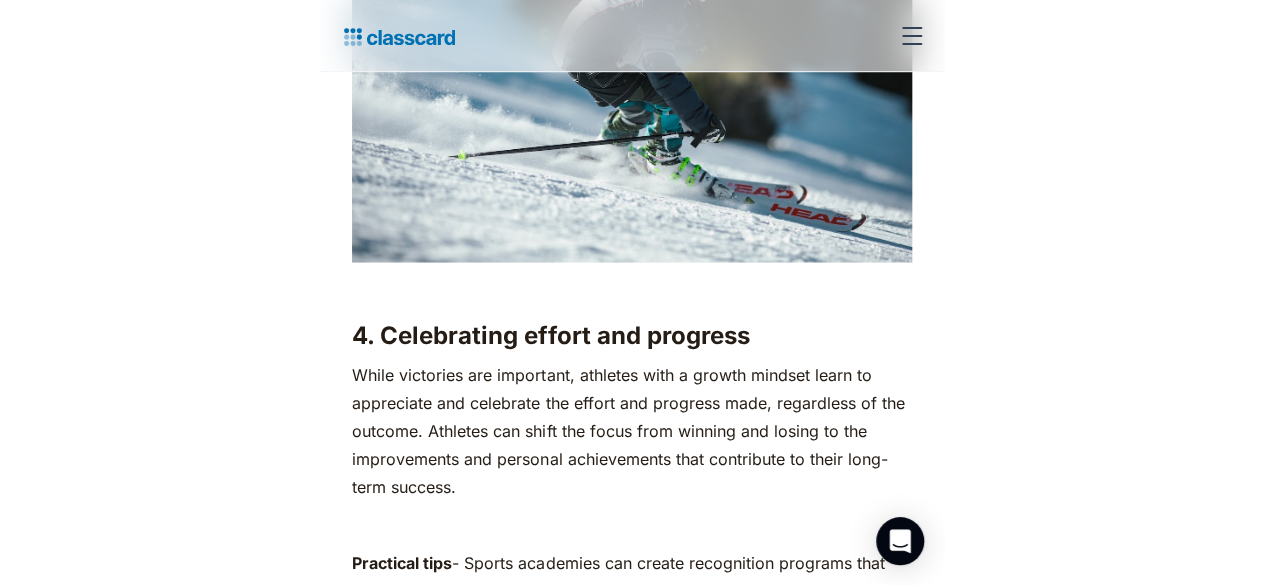 scroll, scrollTop: 6412, scrollLeft: 0, axis: vertical 